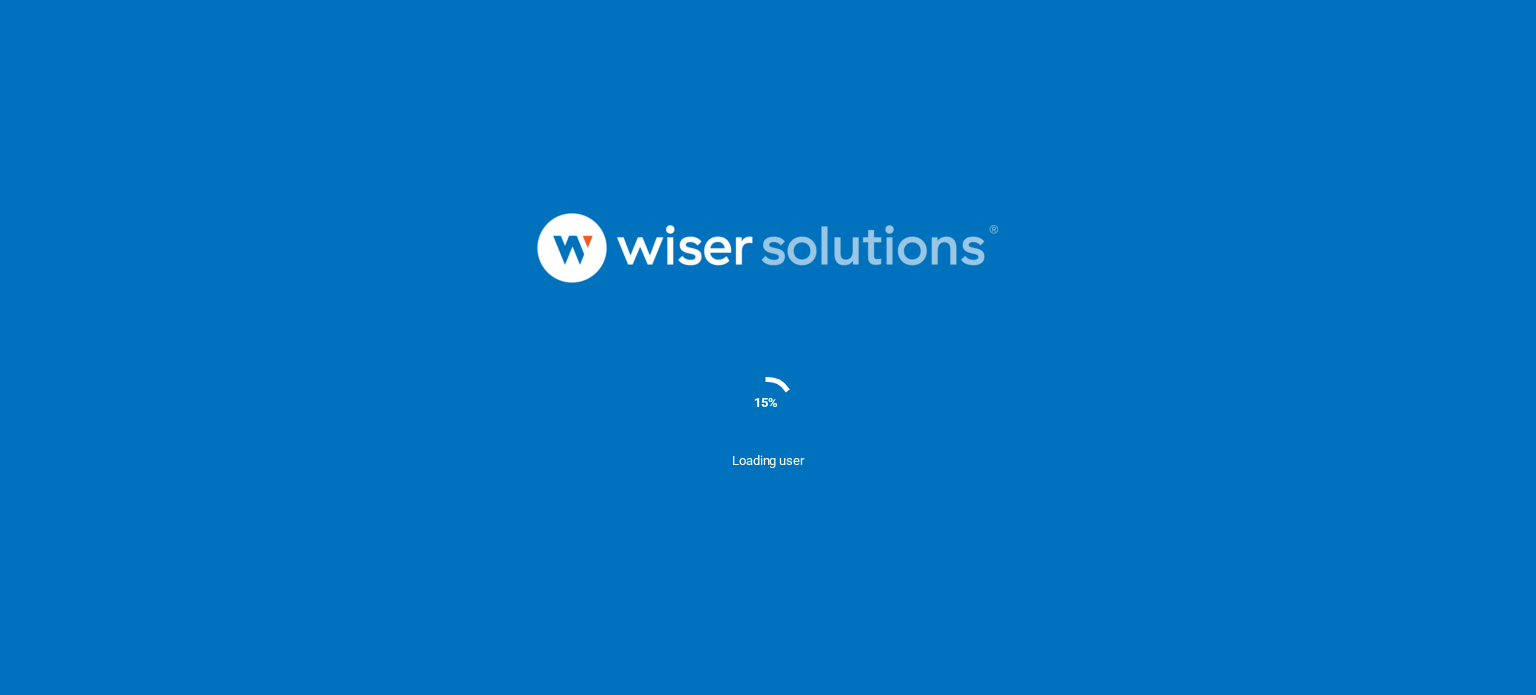 scroll, scrollTop: 0, scrollLeft: 0, axis: both 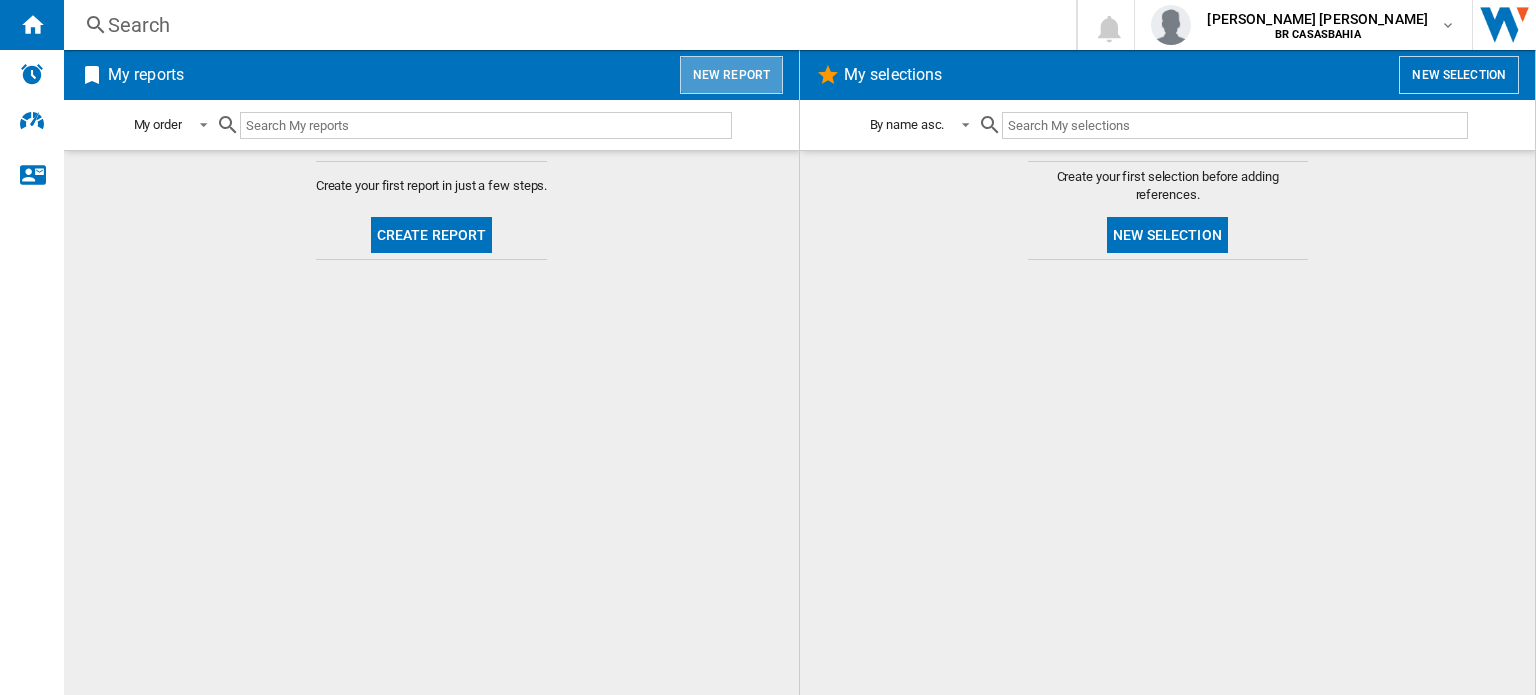 click on "New report" at bounding box center [731, 75] 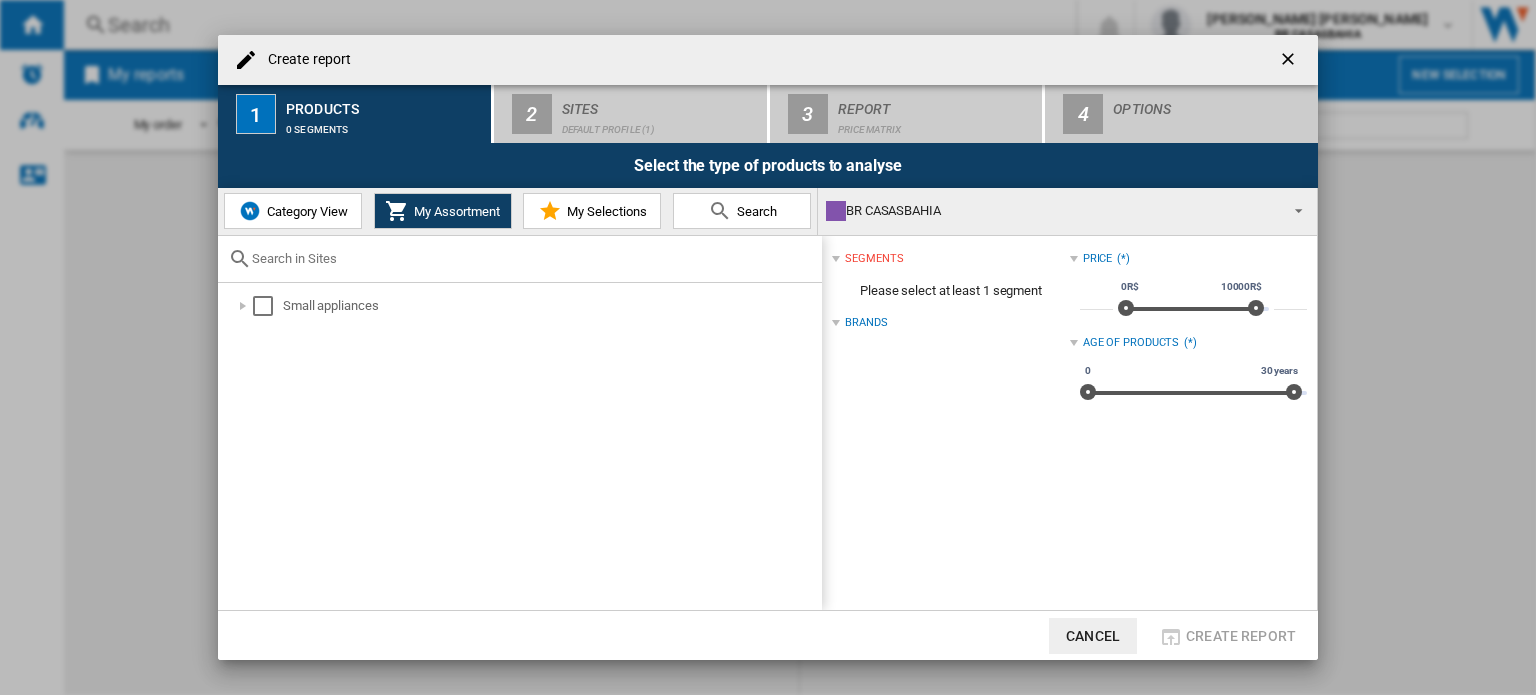 click on "Category View" at bounding box center (305, 211) 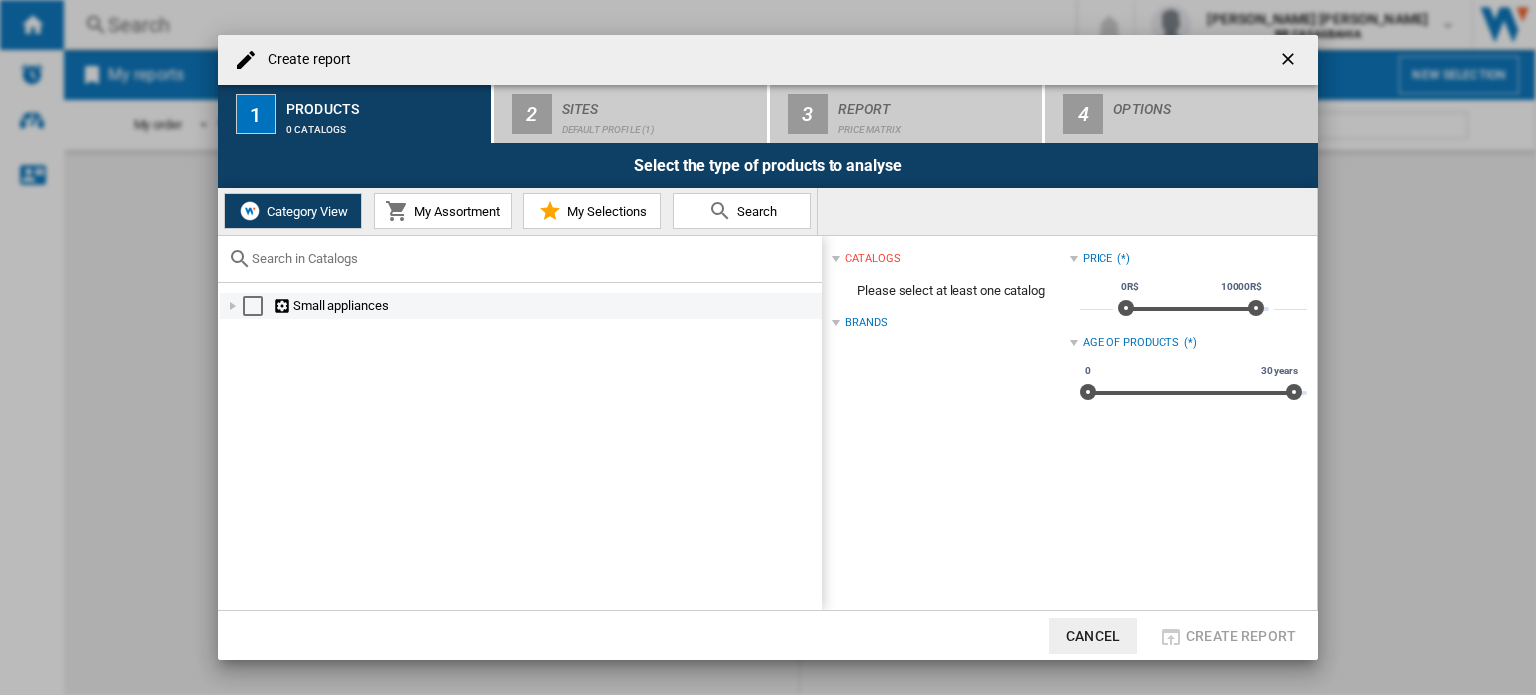 click at bounding box center [253, 306] 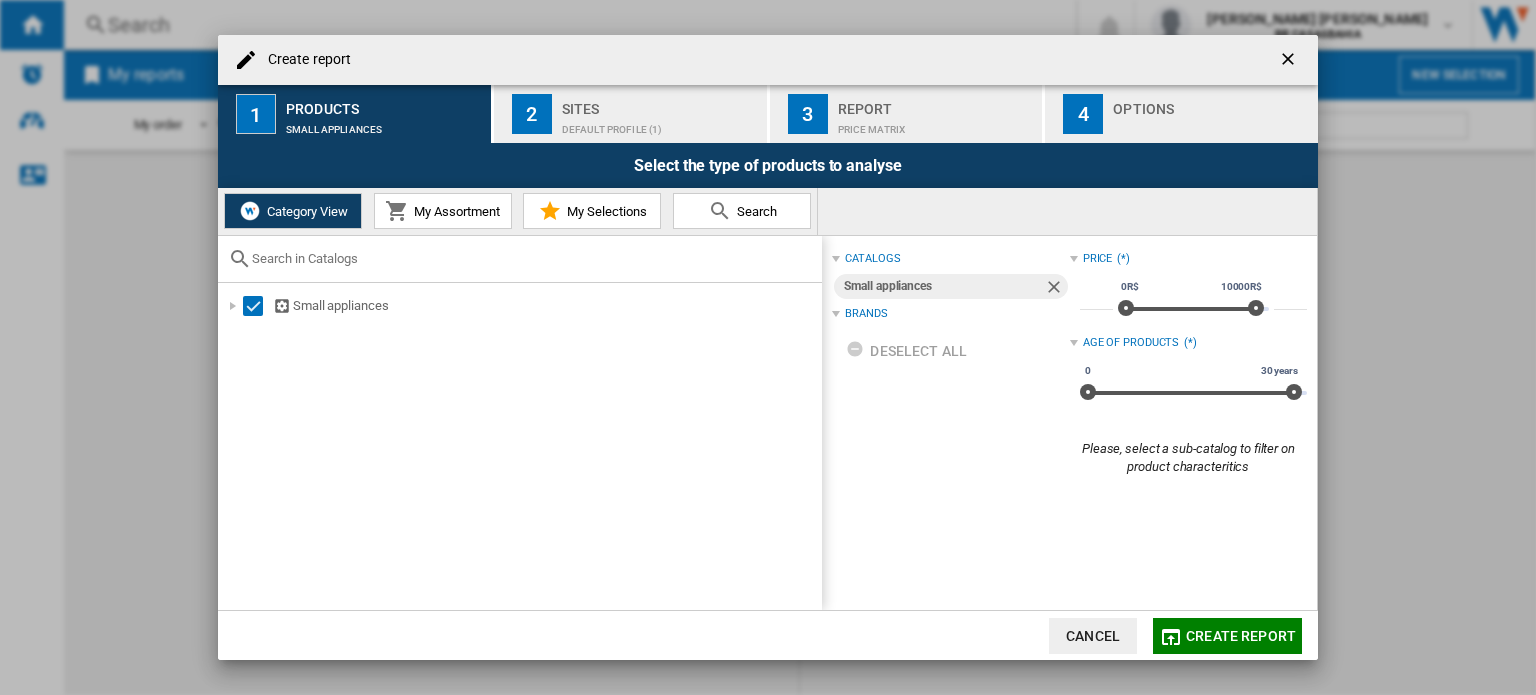click on "Default profile (1)" at bounding box center [660, 124] 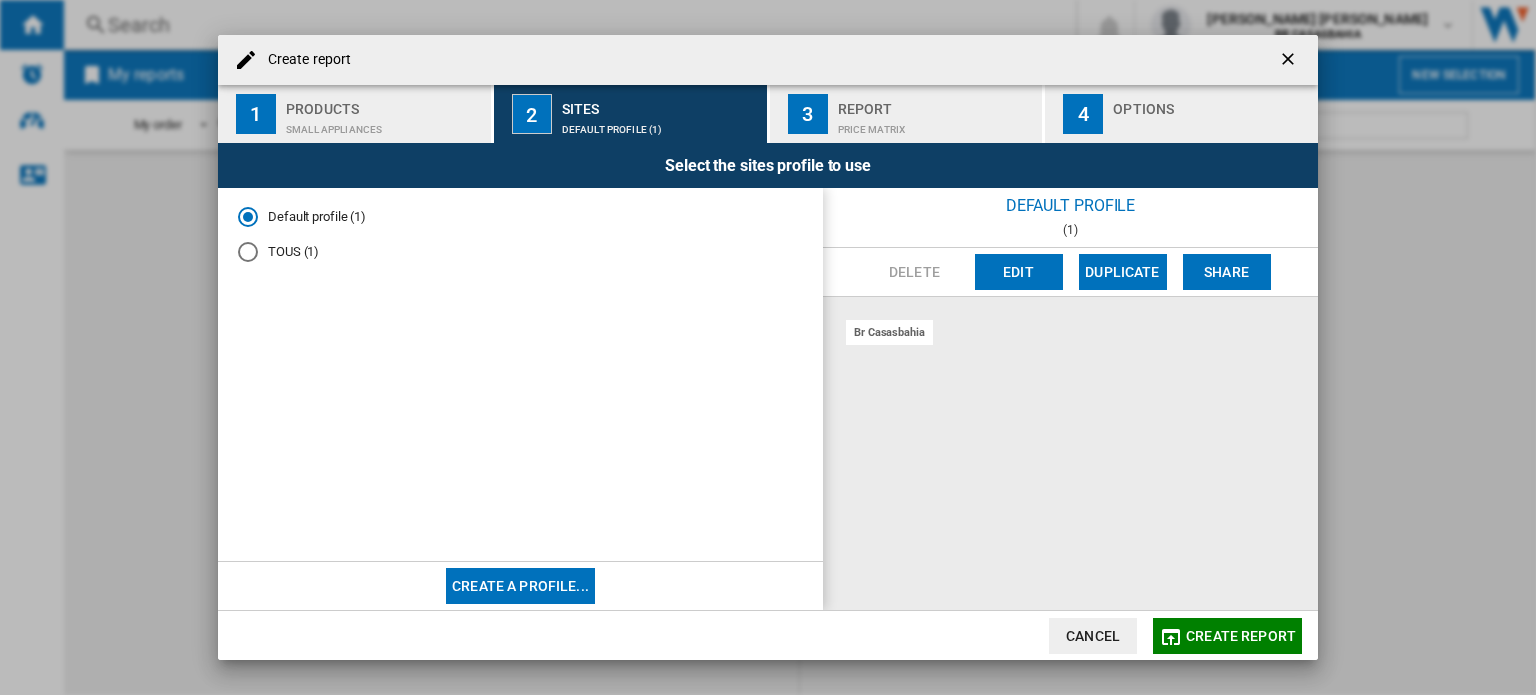 click on "Edit" at bounding box center [1019, 272] 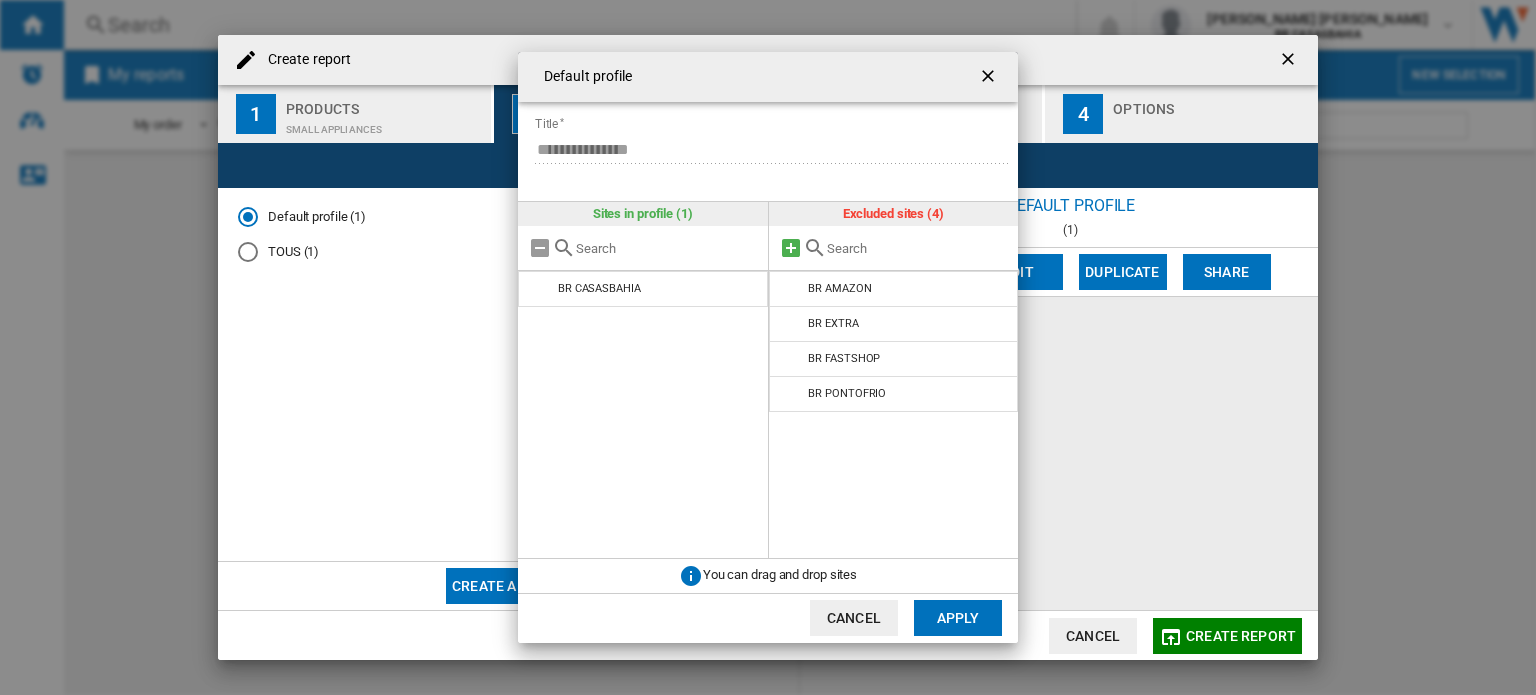 click at bounding box center (791, 248) 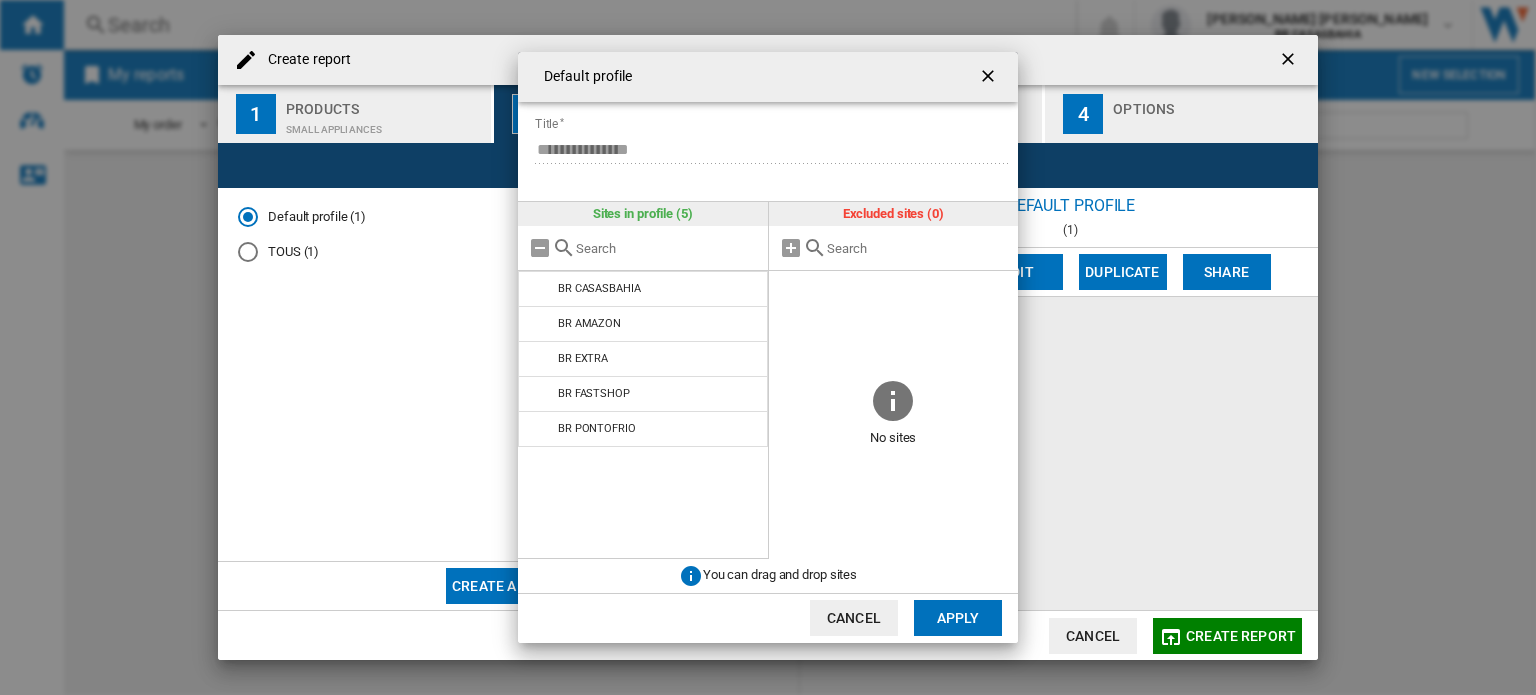 click on "Apply" 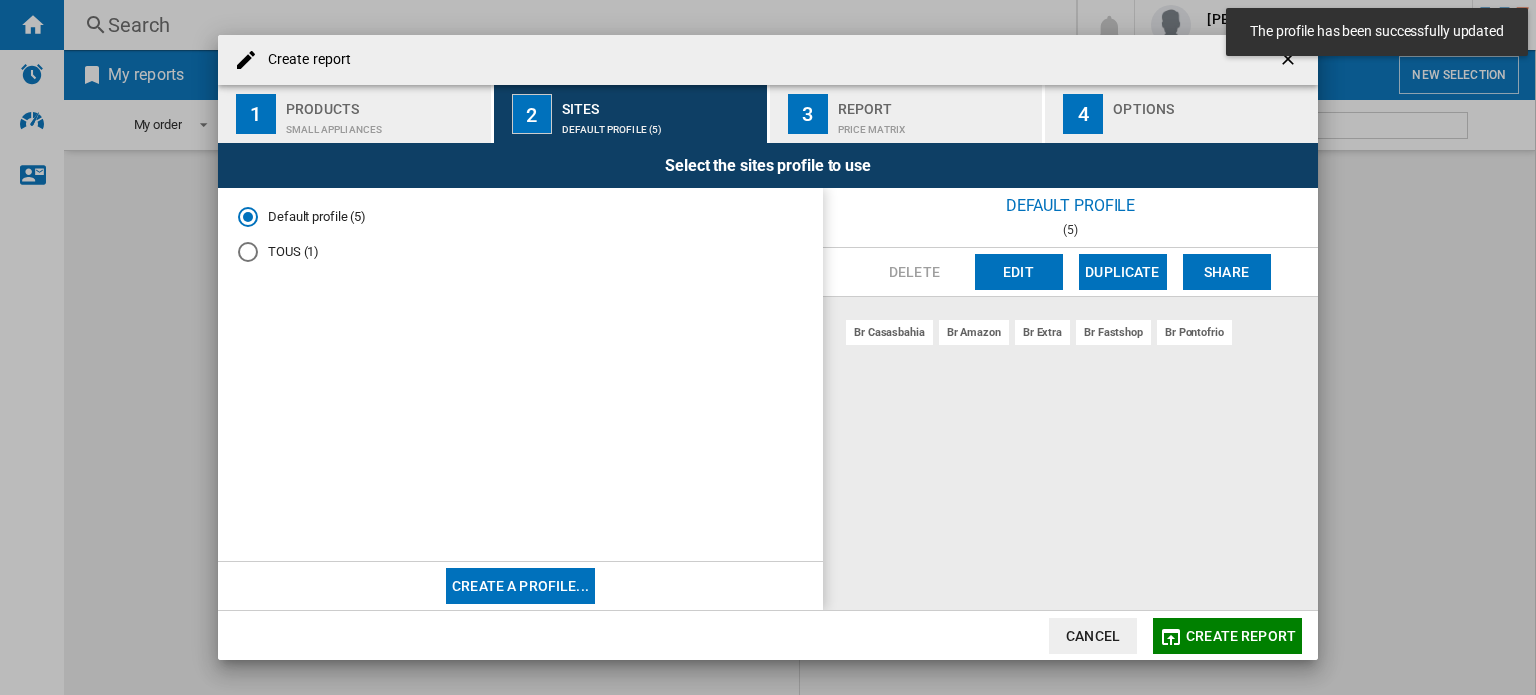 click on "TOUS (1)" at bounding box center (520, 251) 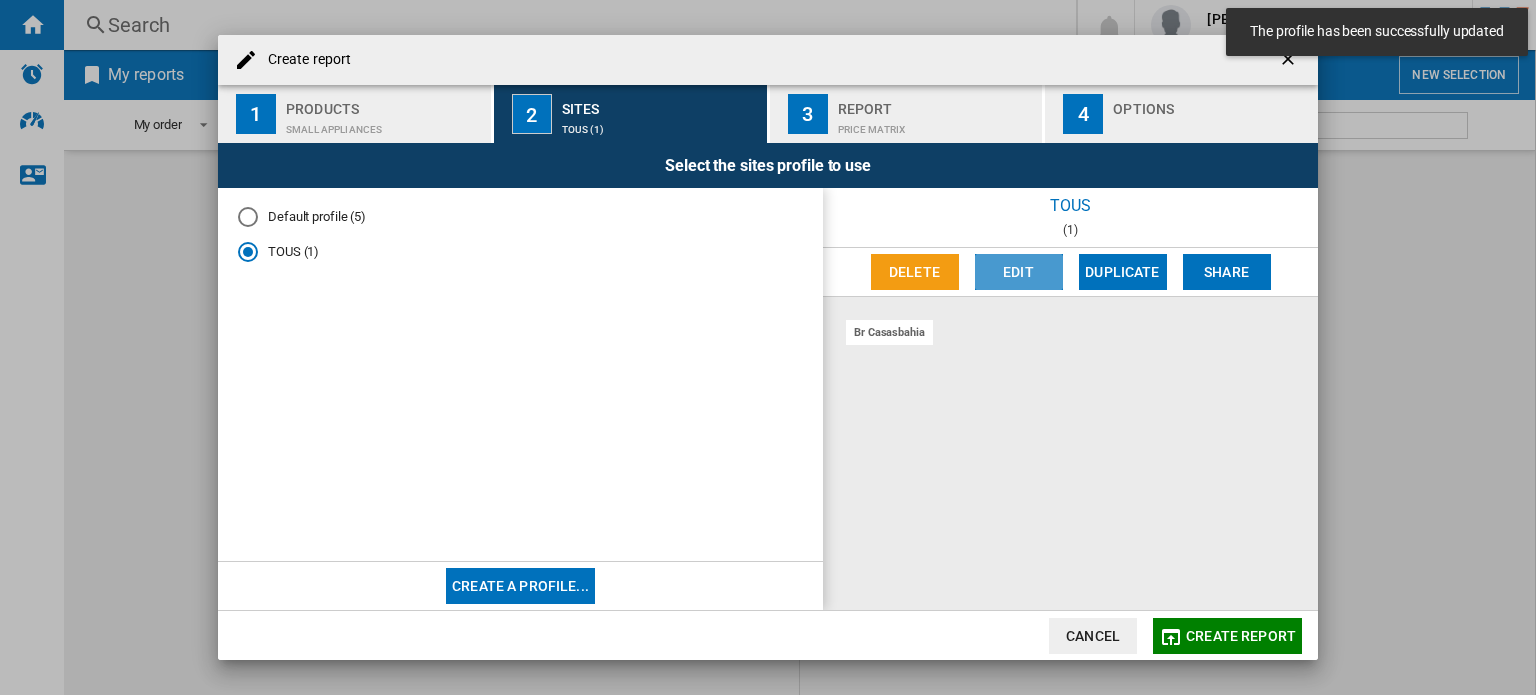 click on "Edit" at bounding box center [1019, 272] 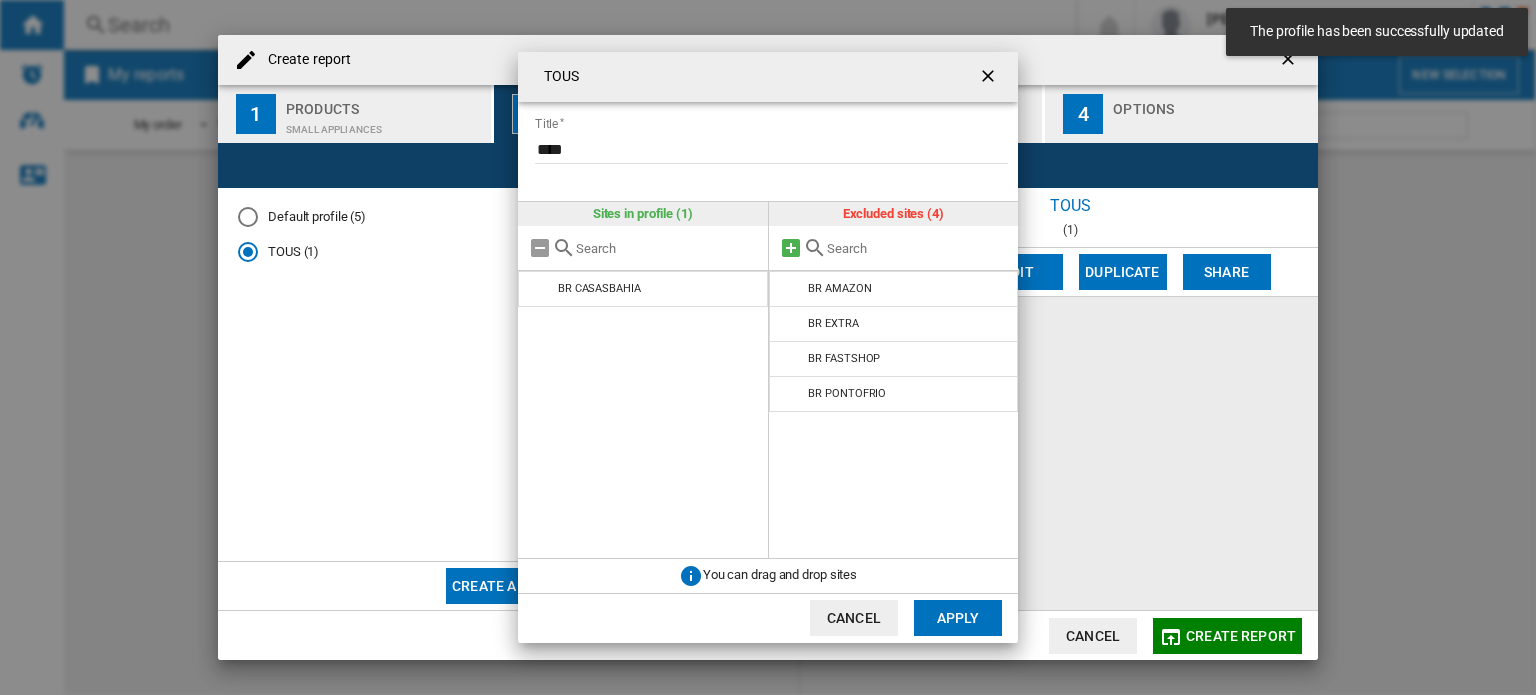 click at bounding box center [791, 248] 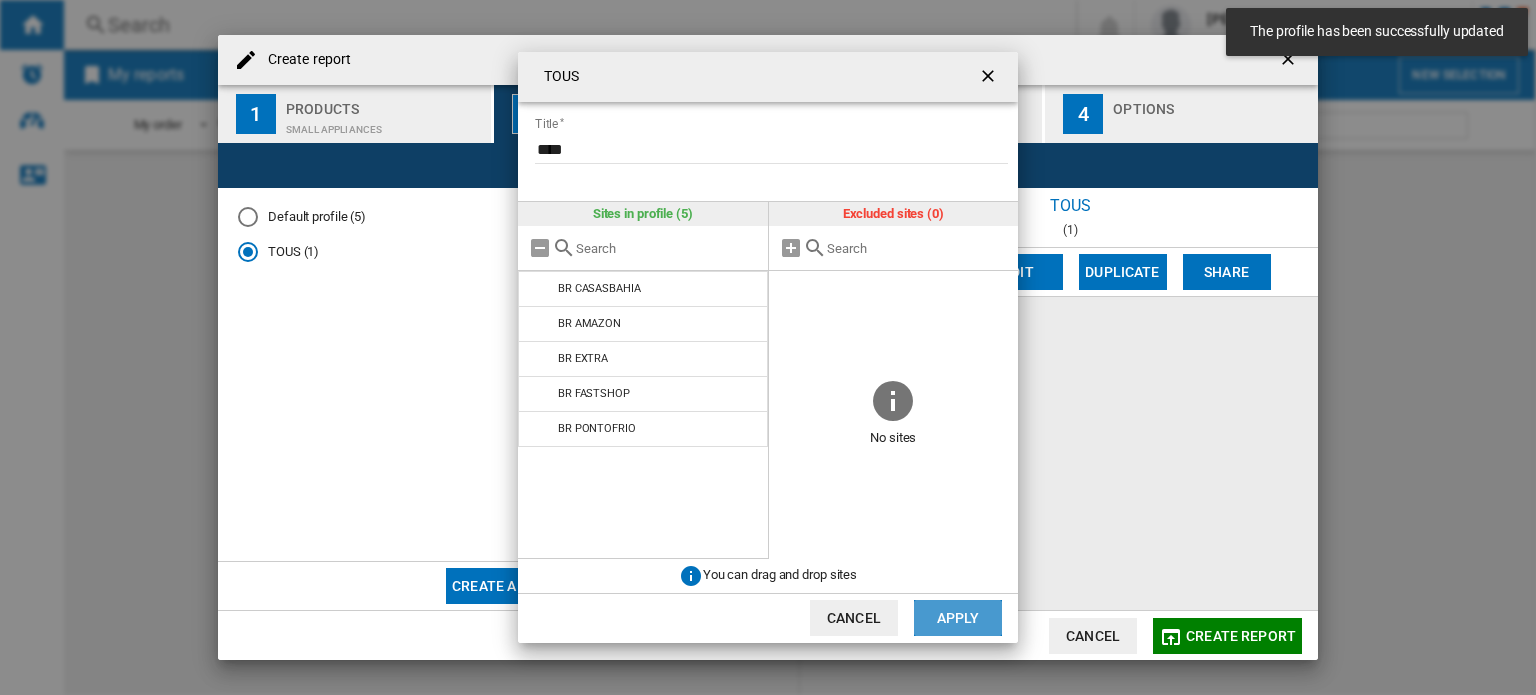 drag, startPoint x: 976, startPoint y: 607, endPoint x: 912, endPoint y: 529, distance: 100.89599 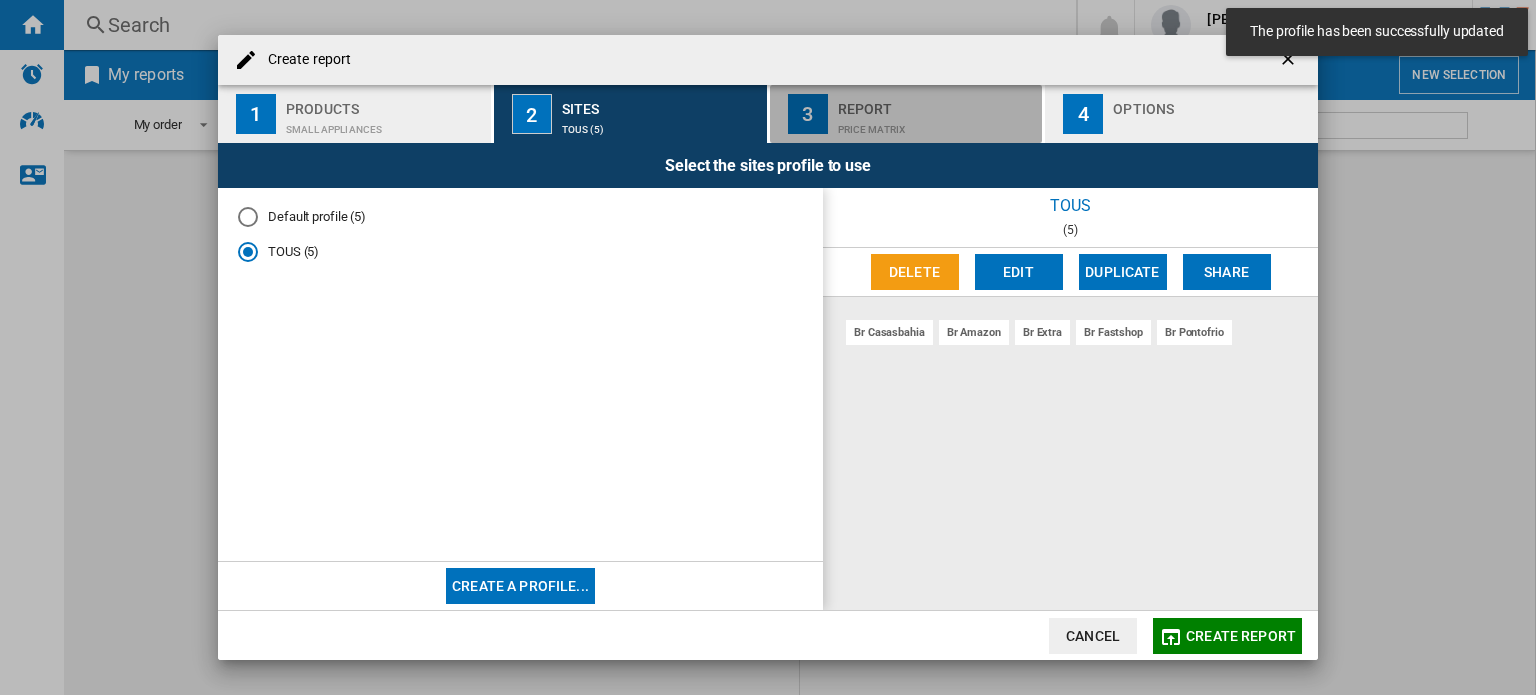 click on "Price Matrix" at bounding box center (936, 124) 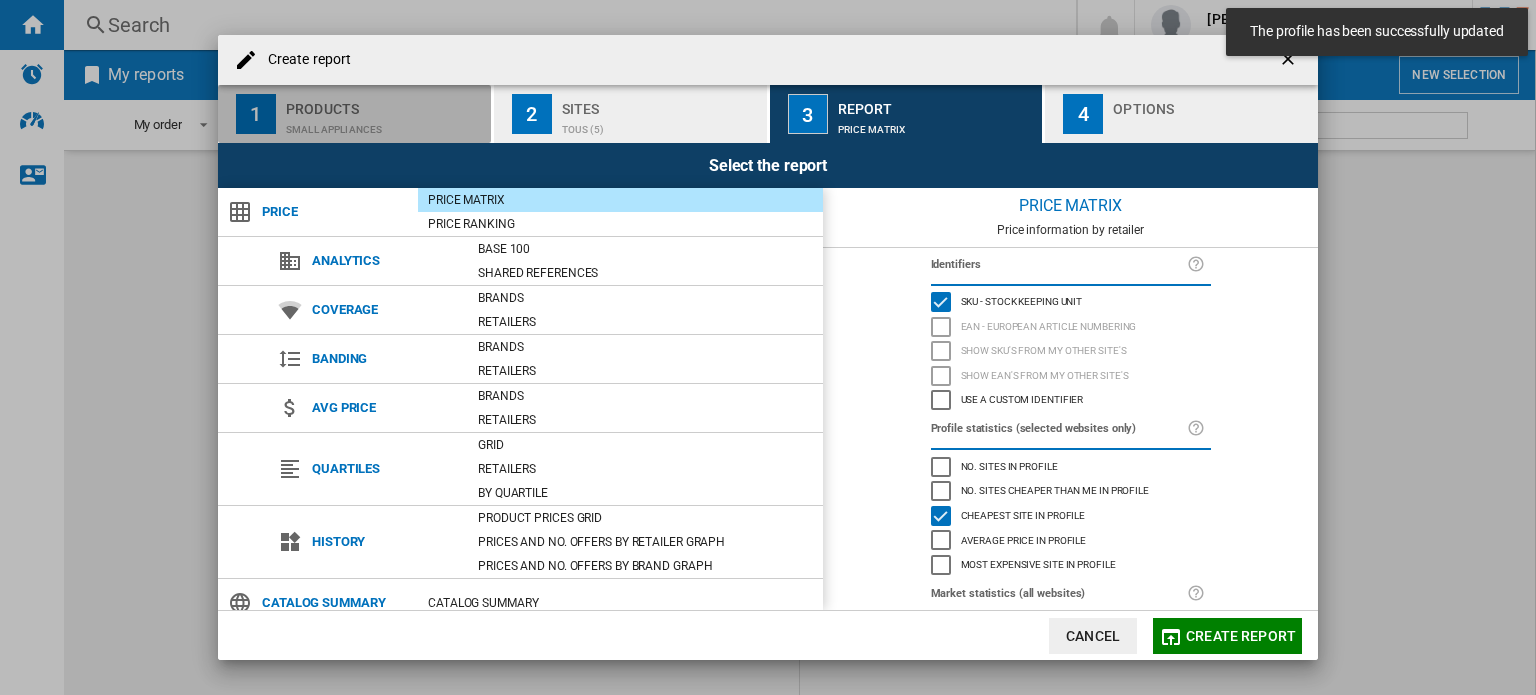 click on "Products" at bounding box center [384, 103] 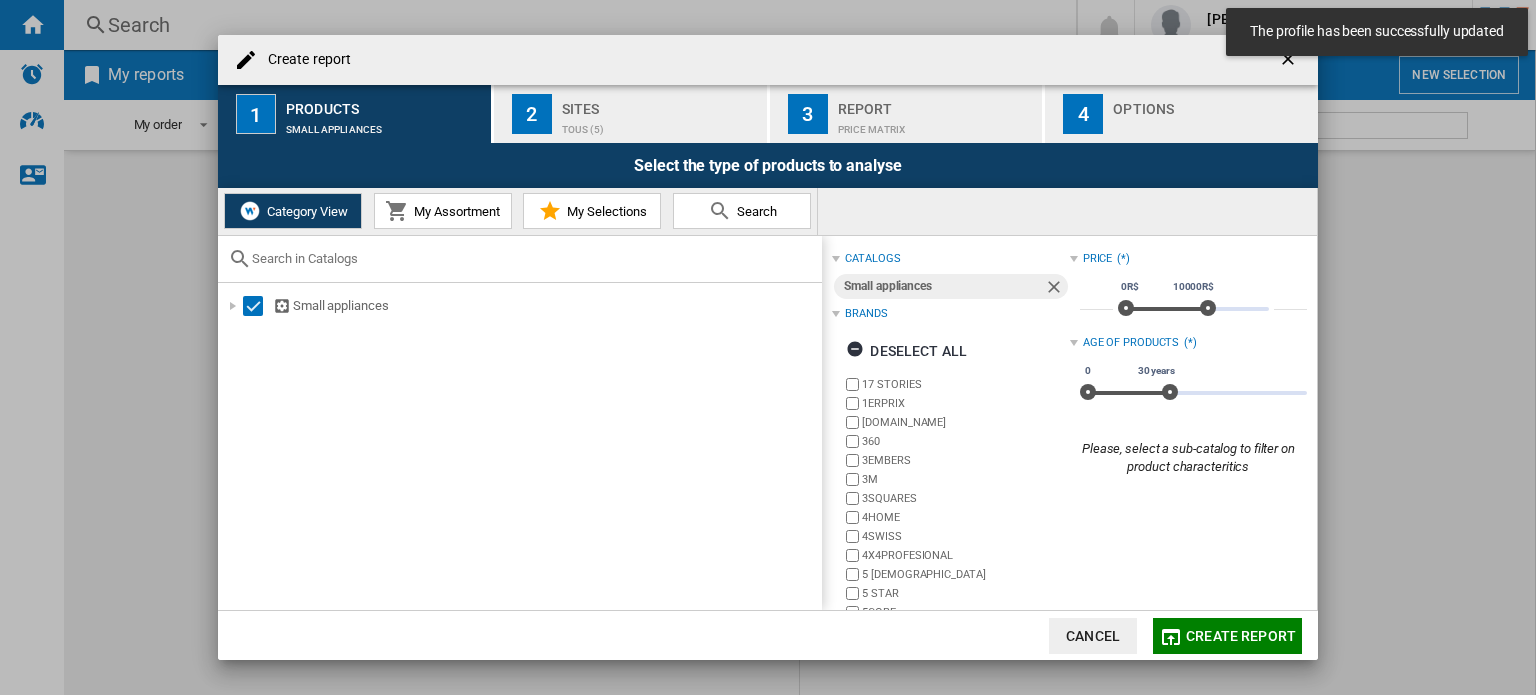 click on "My Assortment" at bounding box center (454, 211) 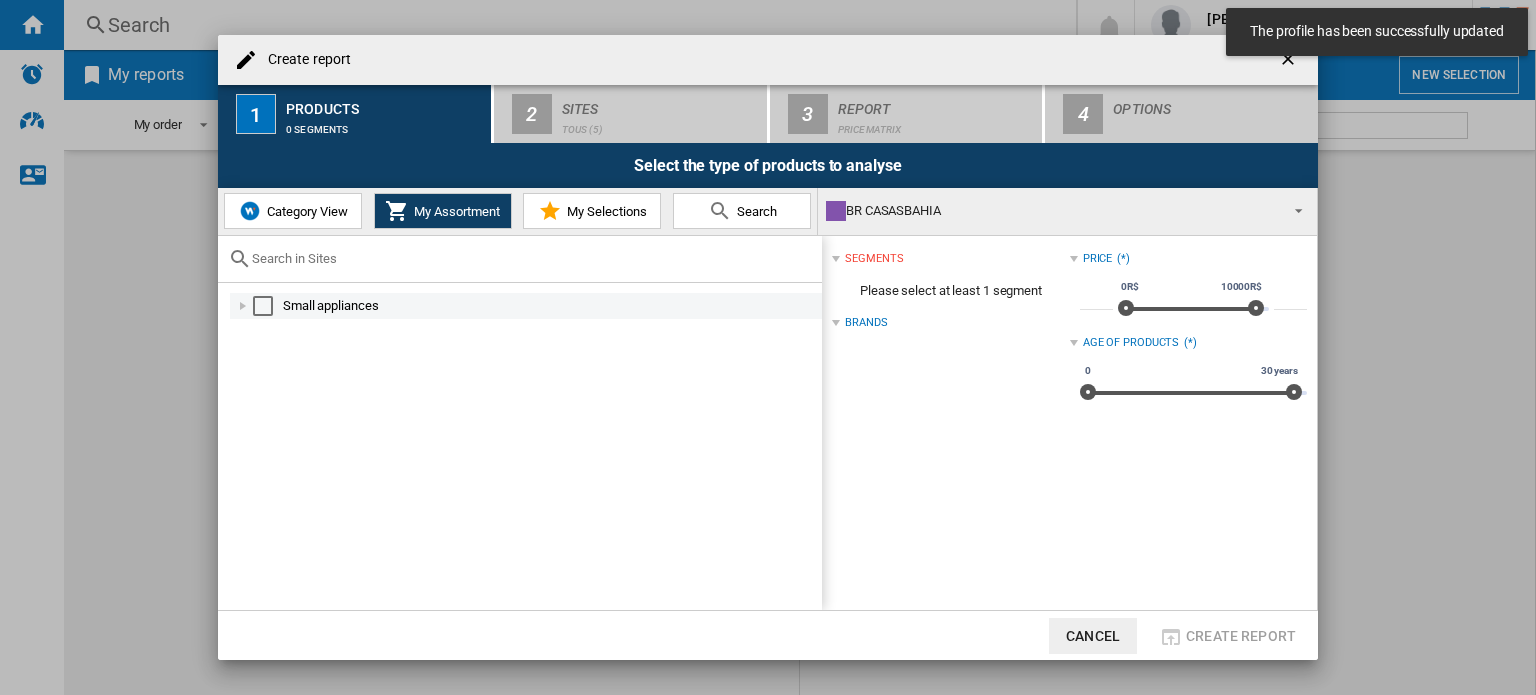 click at bounding box center [263, 306] 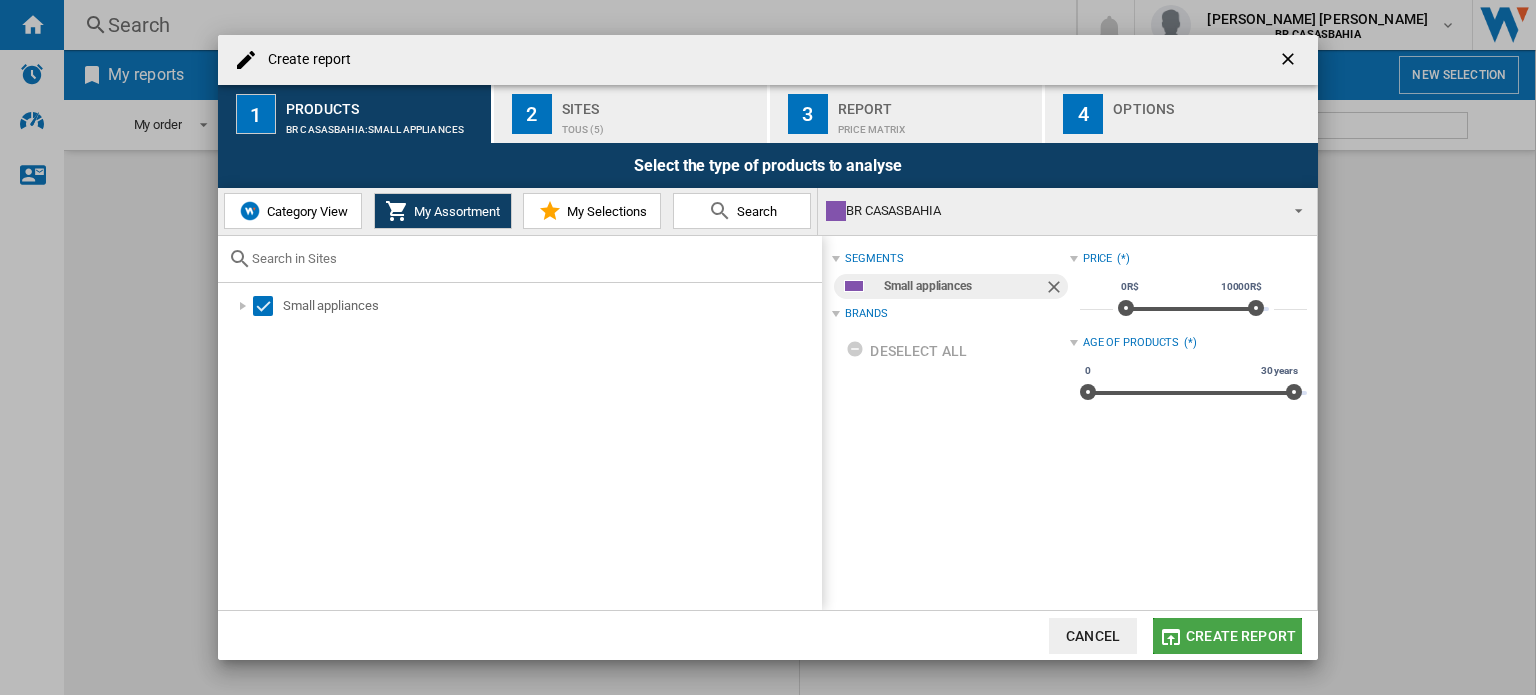 click on "Create report" 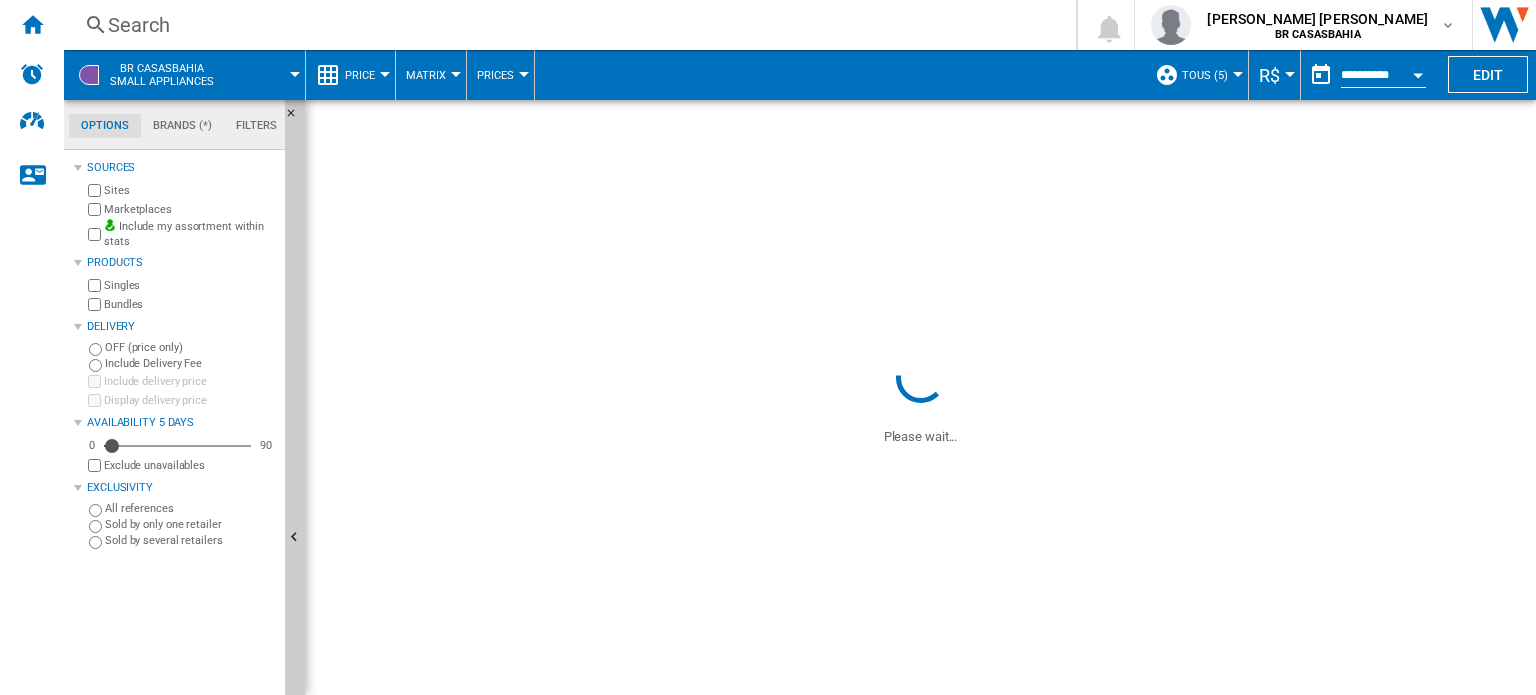 click on "Price" at bounding box center (360, 75) 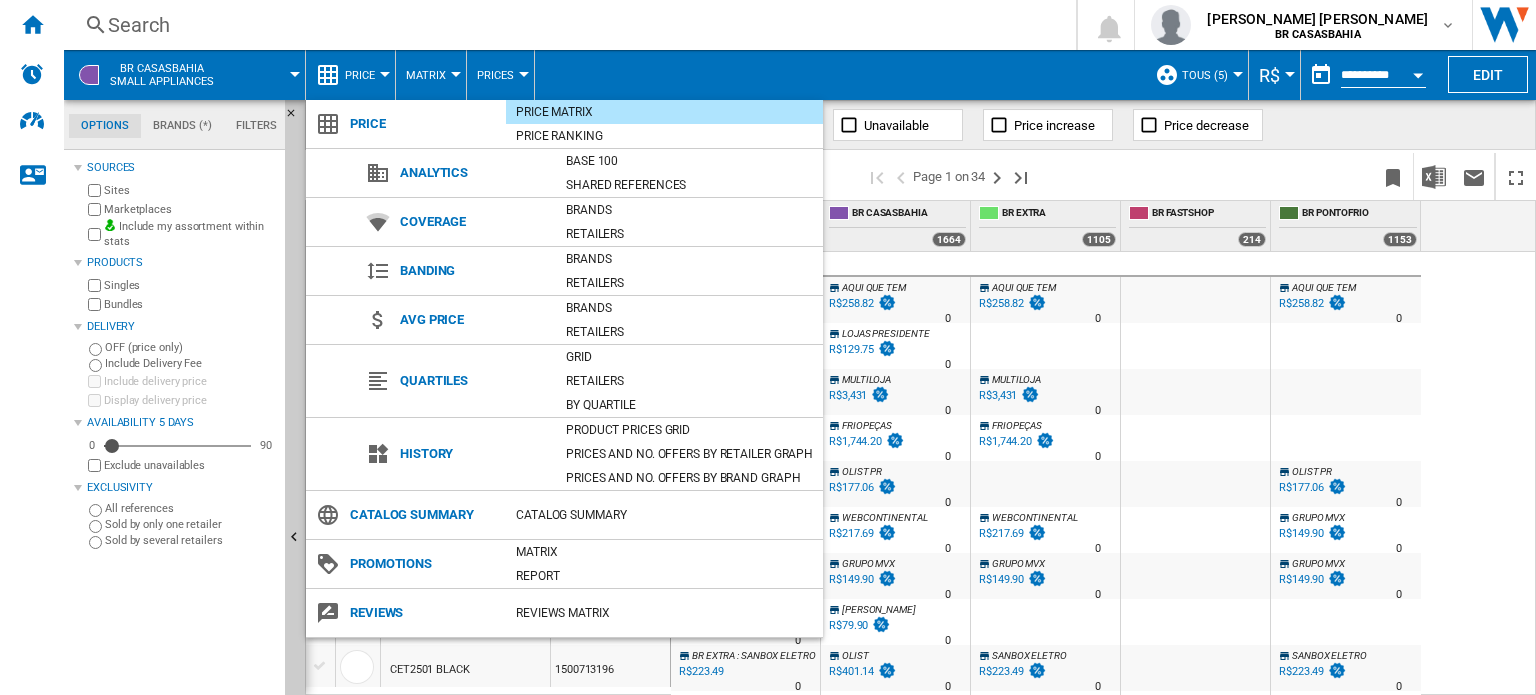 click at bounding box center (768, 347) 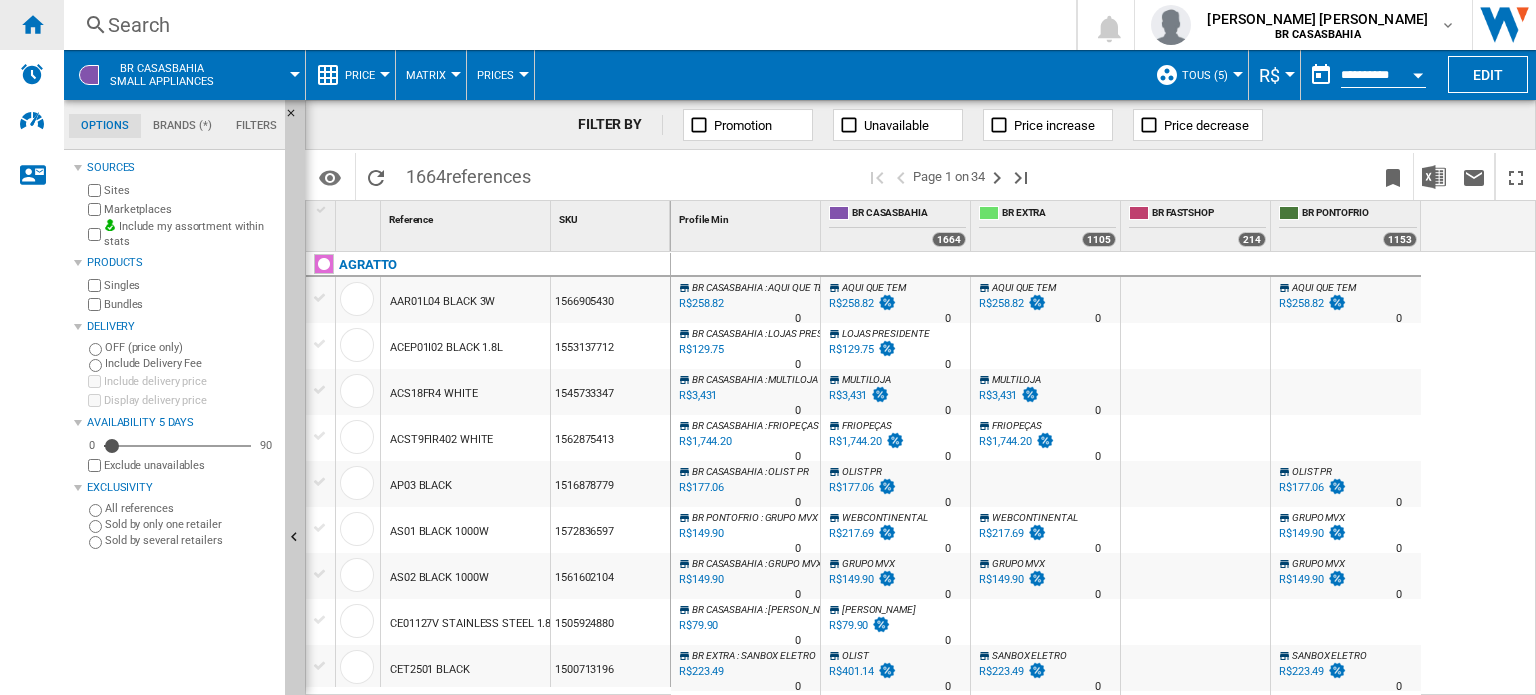 click at bounding box center [32, 24] 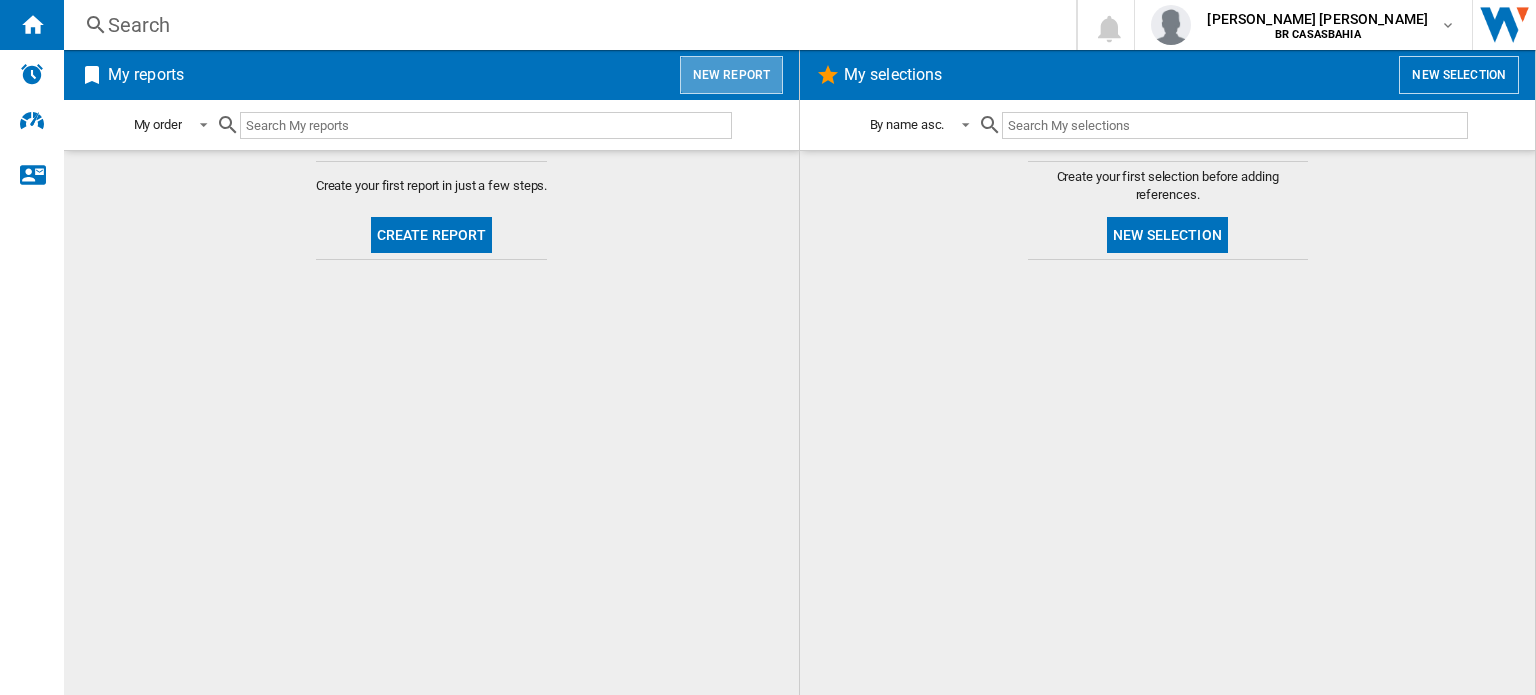 click on "New report" at bounding box center [731, 75] 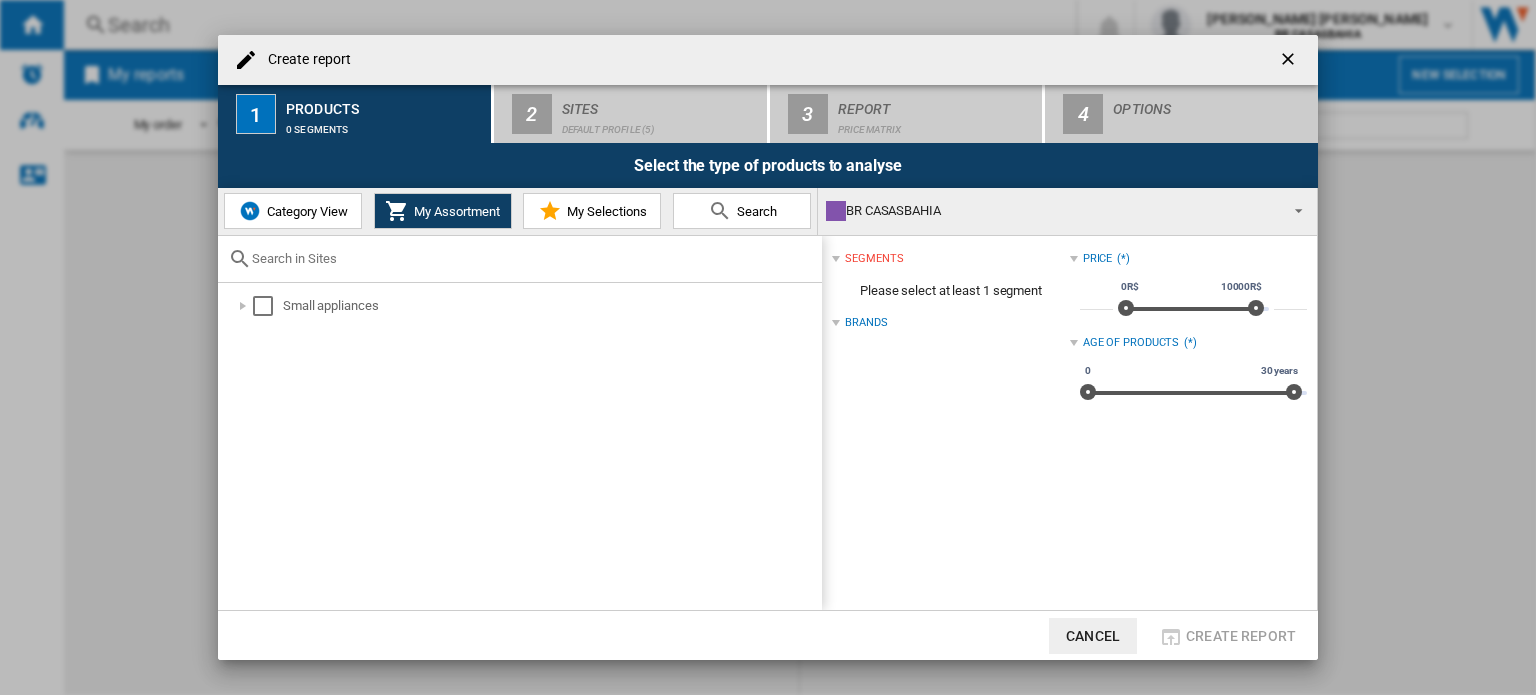 click on "Category View" at bounding box center [305, 211] 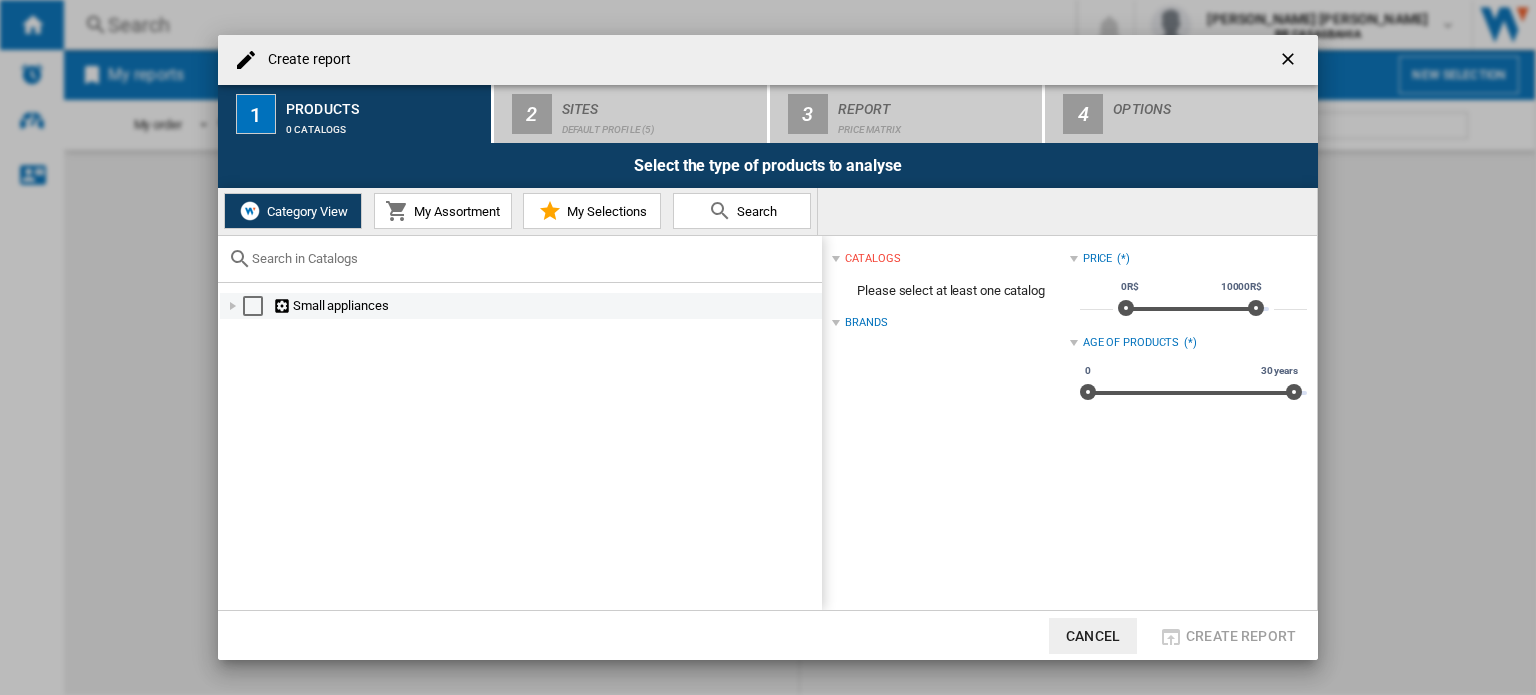 click at bounding box center [253, 306] 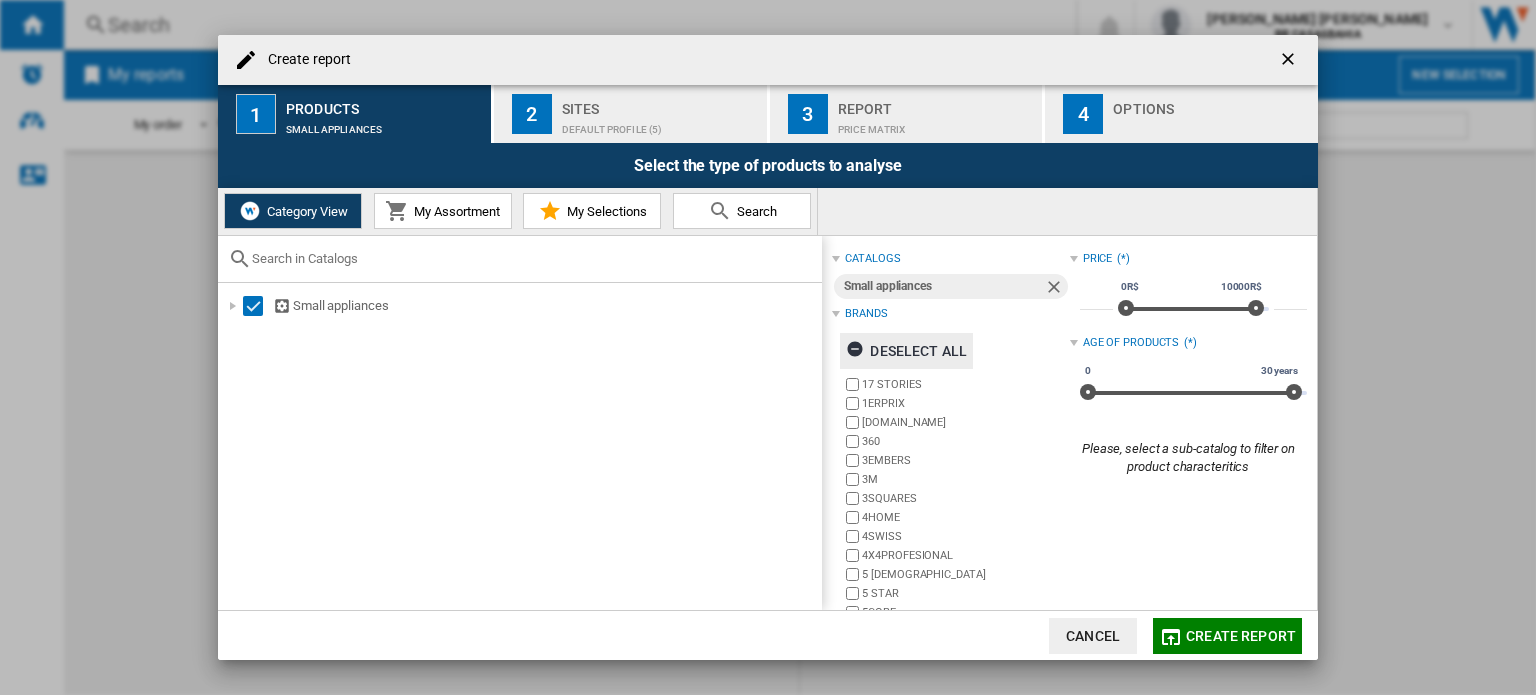 click on "Deselect all" at bounding box center (906, 351) 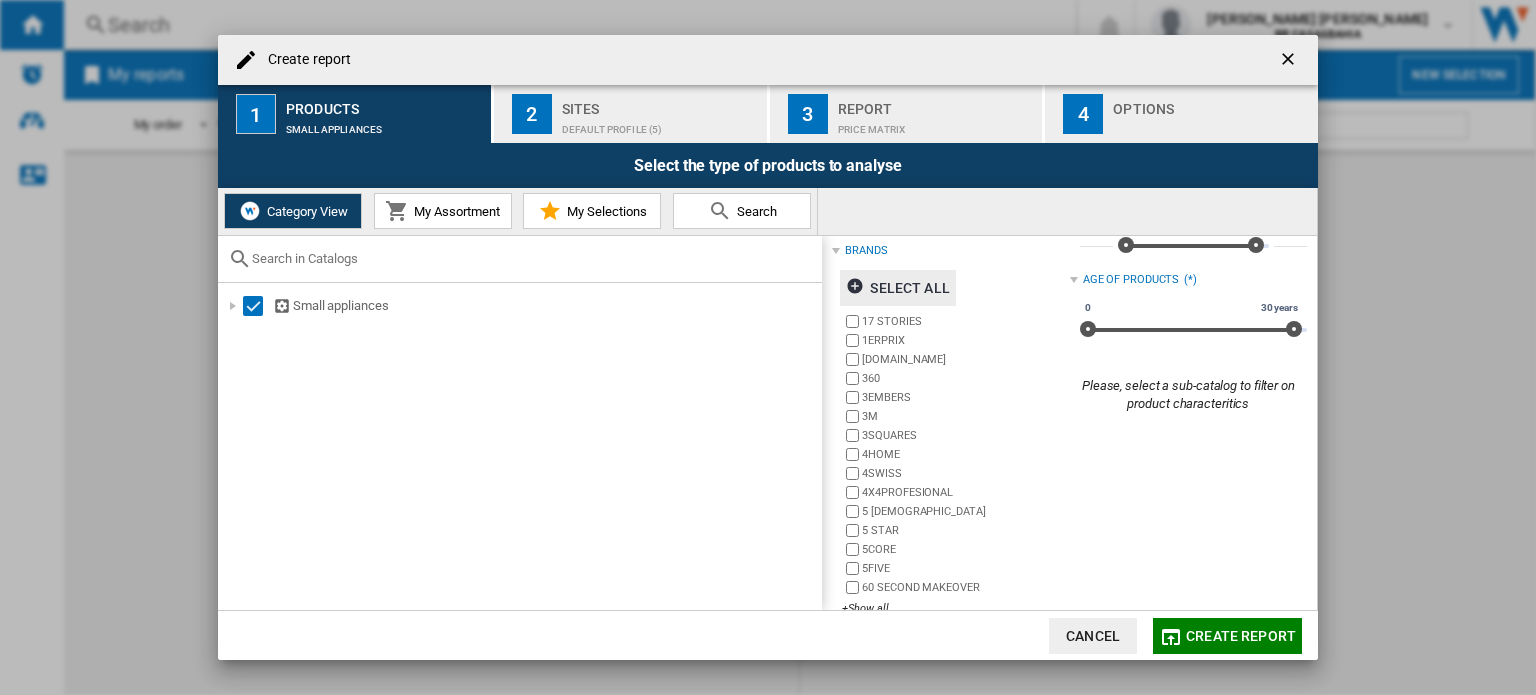 scroll, scrollTop: 92, scrollLeft: 0, axis: vertical 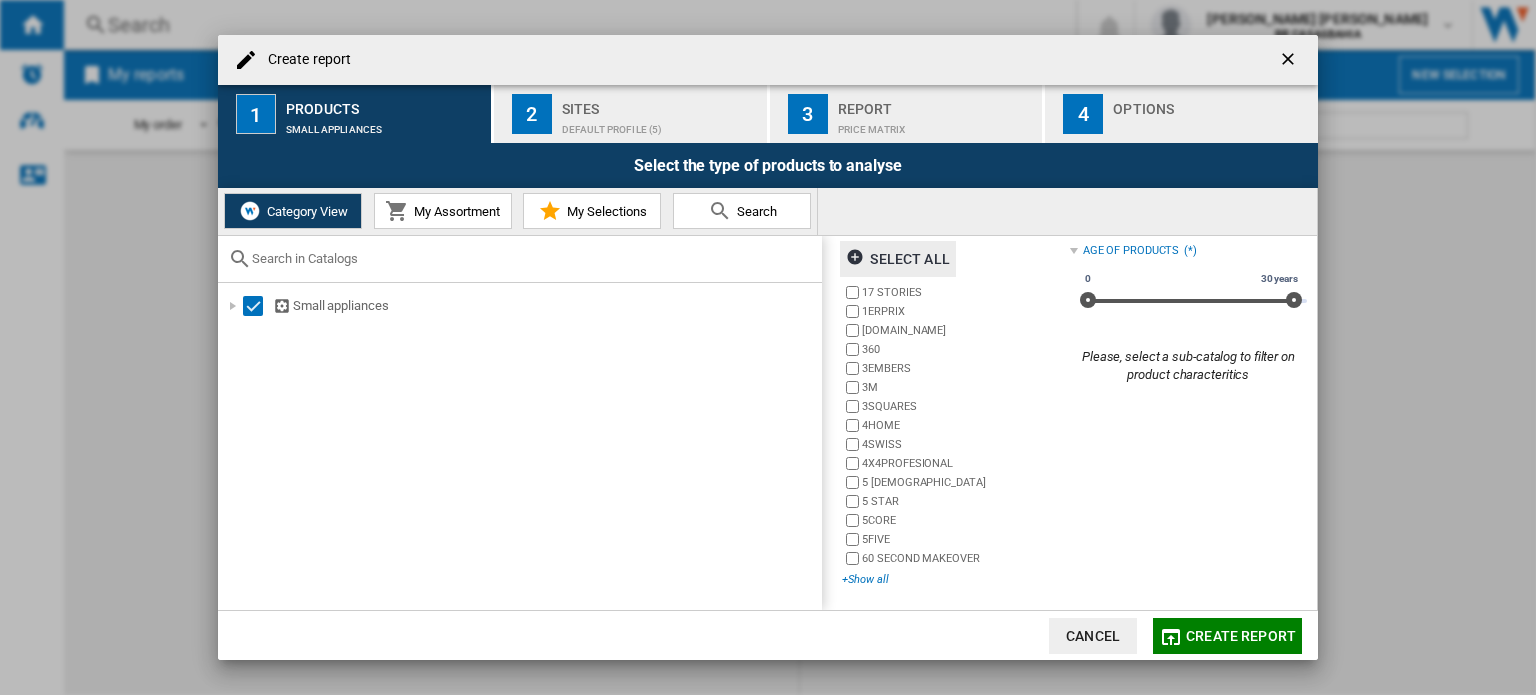 click on "+Show all" at bounding box center [955, 579] 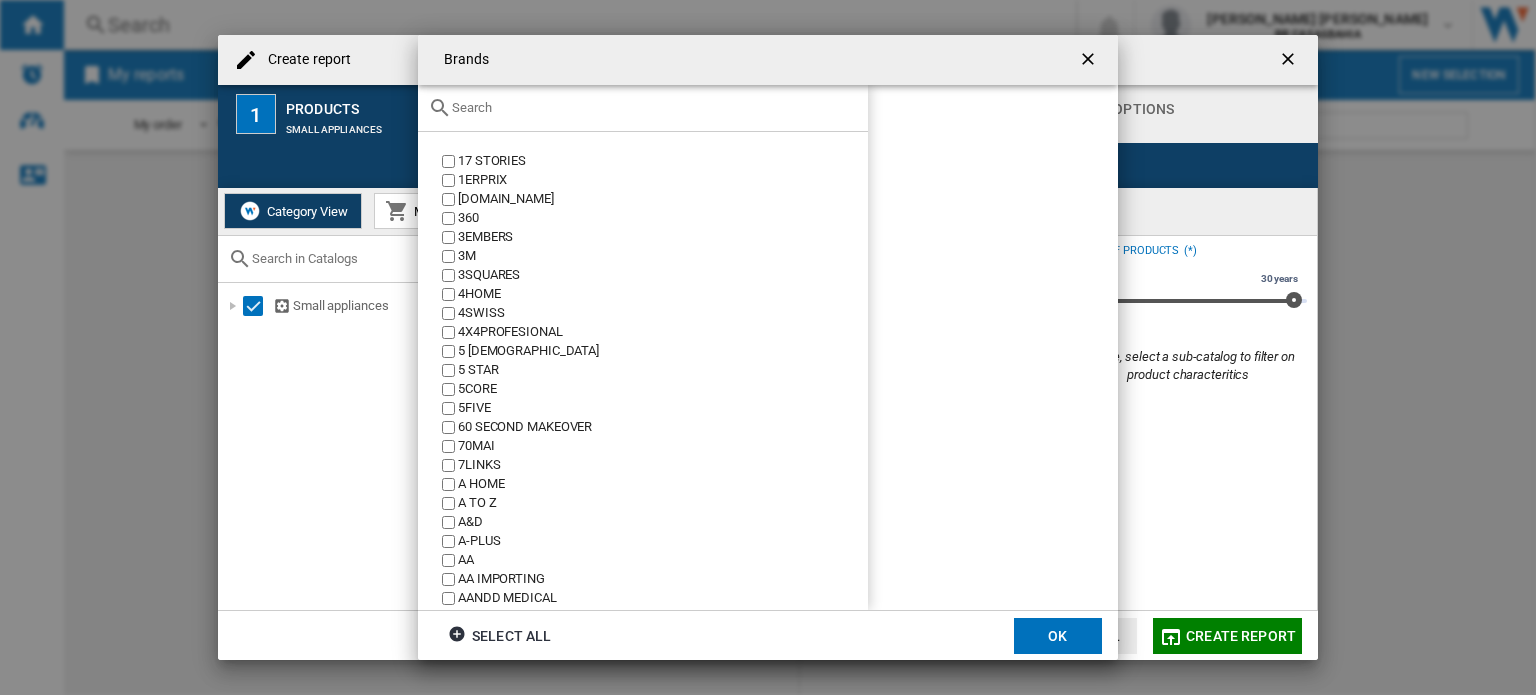 click on "Brands
17 STORIES
1ERPRIX
24.SE
360
3EMBERS
3M
3SQUARES
4HOME
4SWISS
4X4PROFESIONAL
5 HISPANOS
5 STAR
5CORE
5FIVE
60 SECOND MAKEOVER
70MAI
7LINKS
A HOME
A TO Z
A&D
A-PLUS
AA
AA IMPORTING
AANDD MEDICAL
AAOBOSI
AARDEE
AARKE
AARON
ABANOPI
ABAODAM
ABASEEN
ABC
ABC DESIGN
ABC PARTS
ABEY
ABIDE
ABIR
ABLE AND BORRET
ABODE
ABODY
ABON GARDEN ABOX" at bounding box center [768, 347] 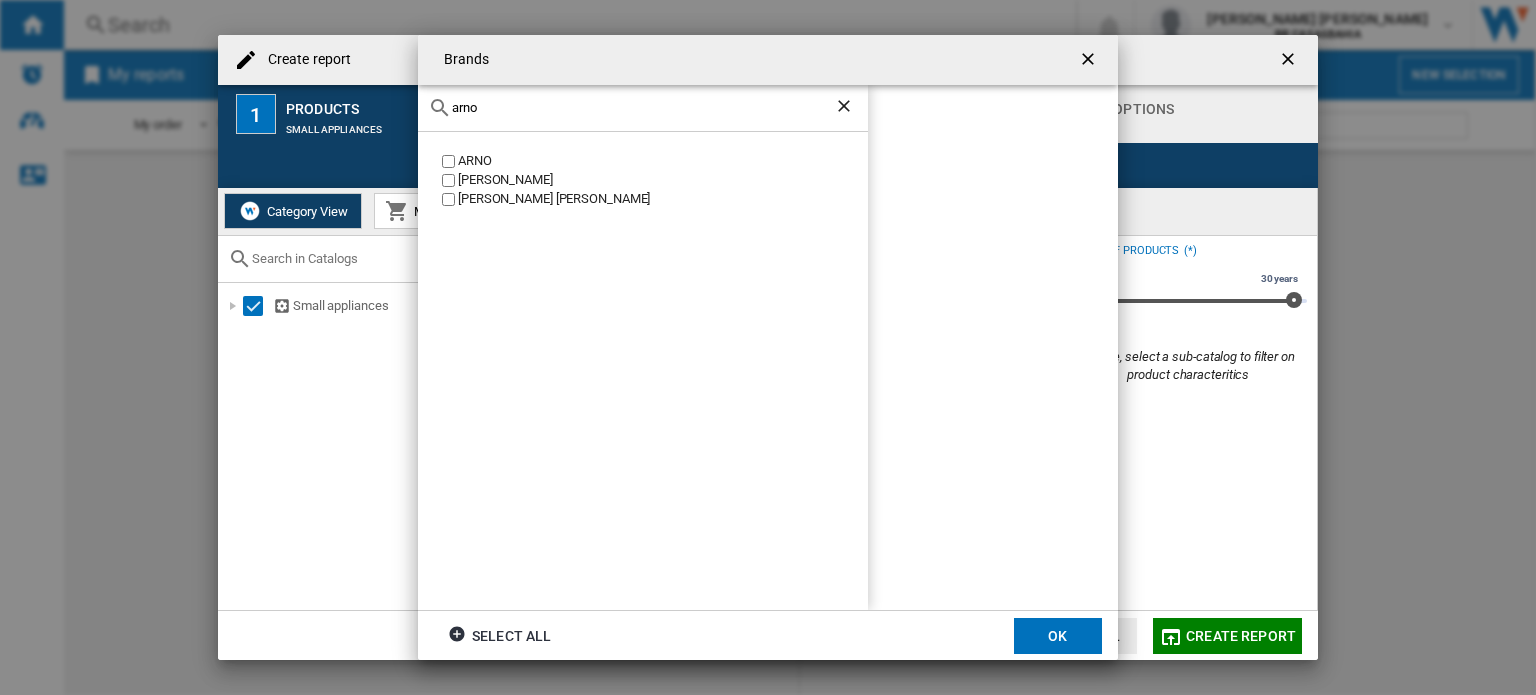 click on "ARNO" 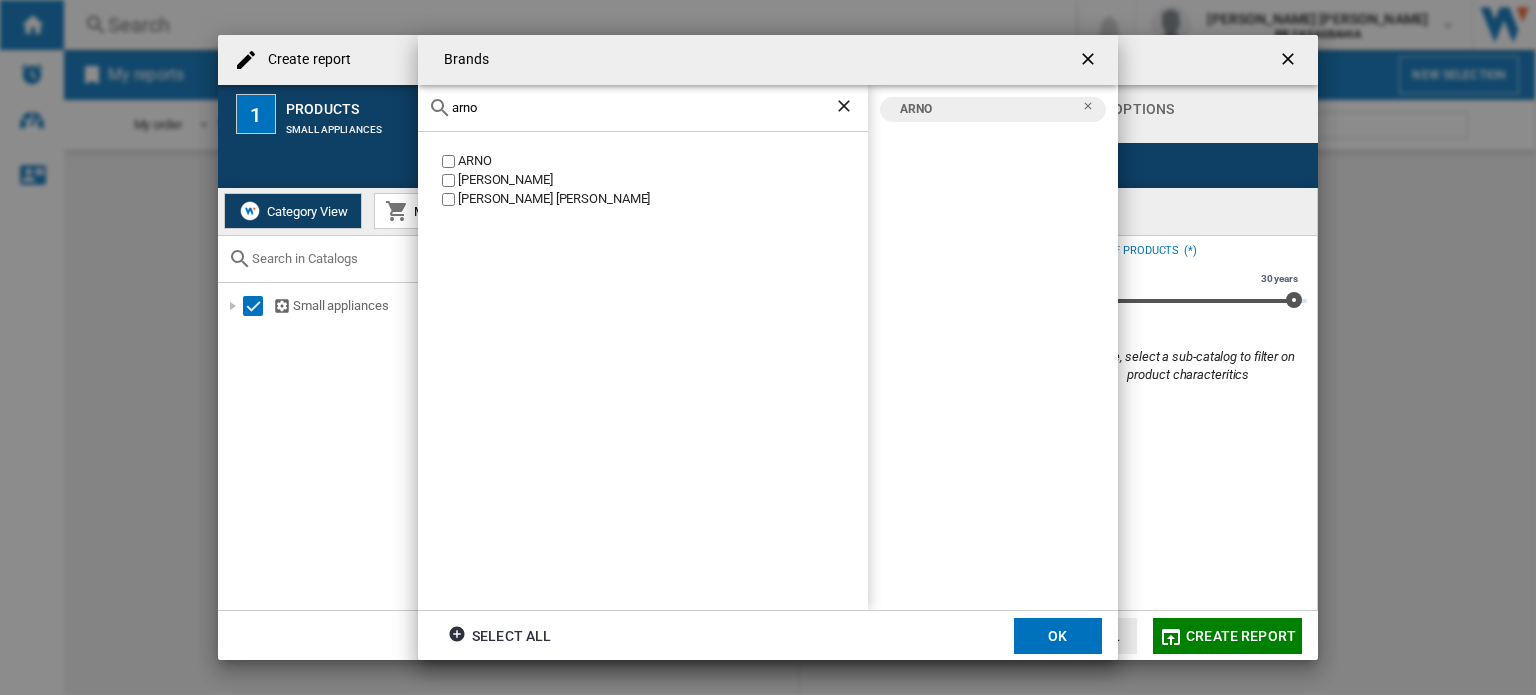 click on "arno" 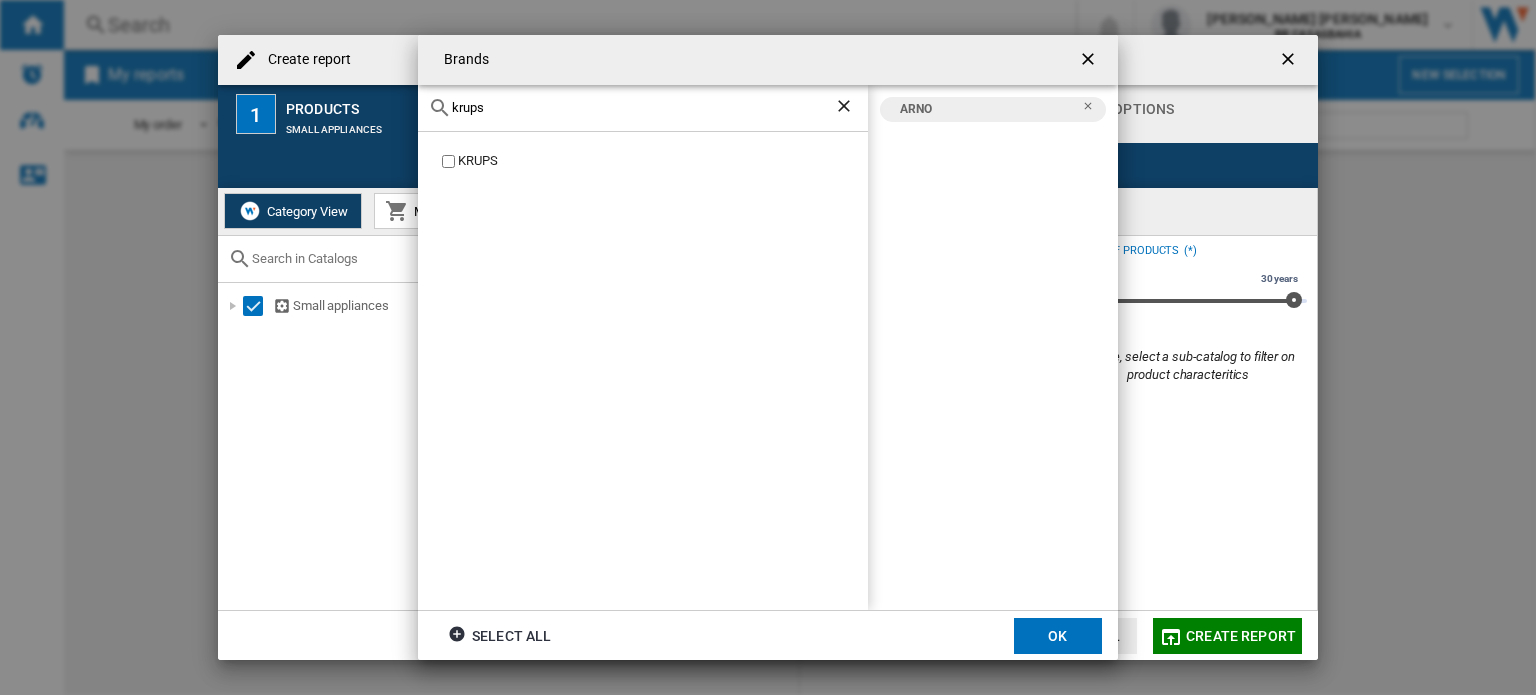 click on "KRUPS" 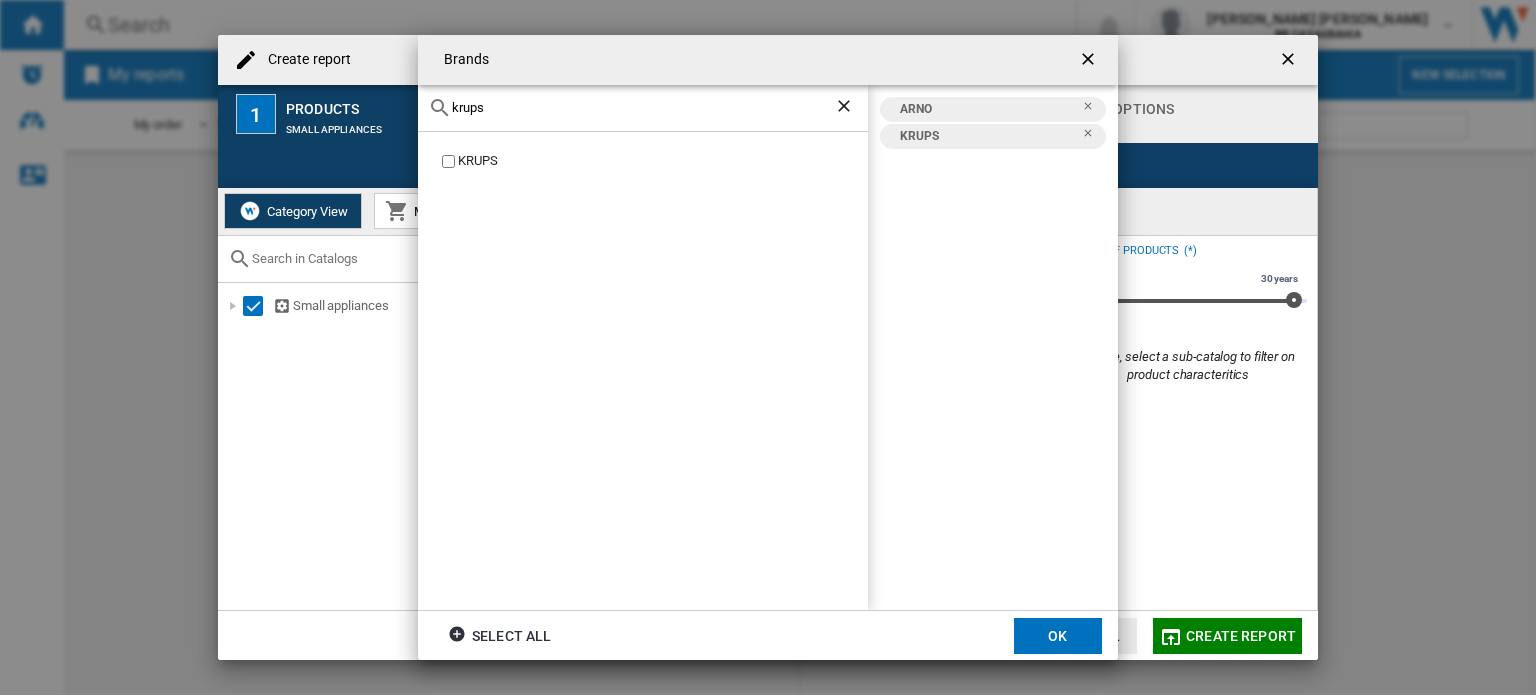 click on "krups" 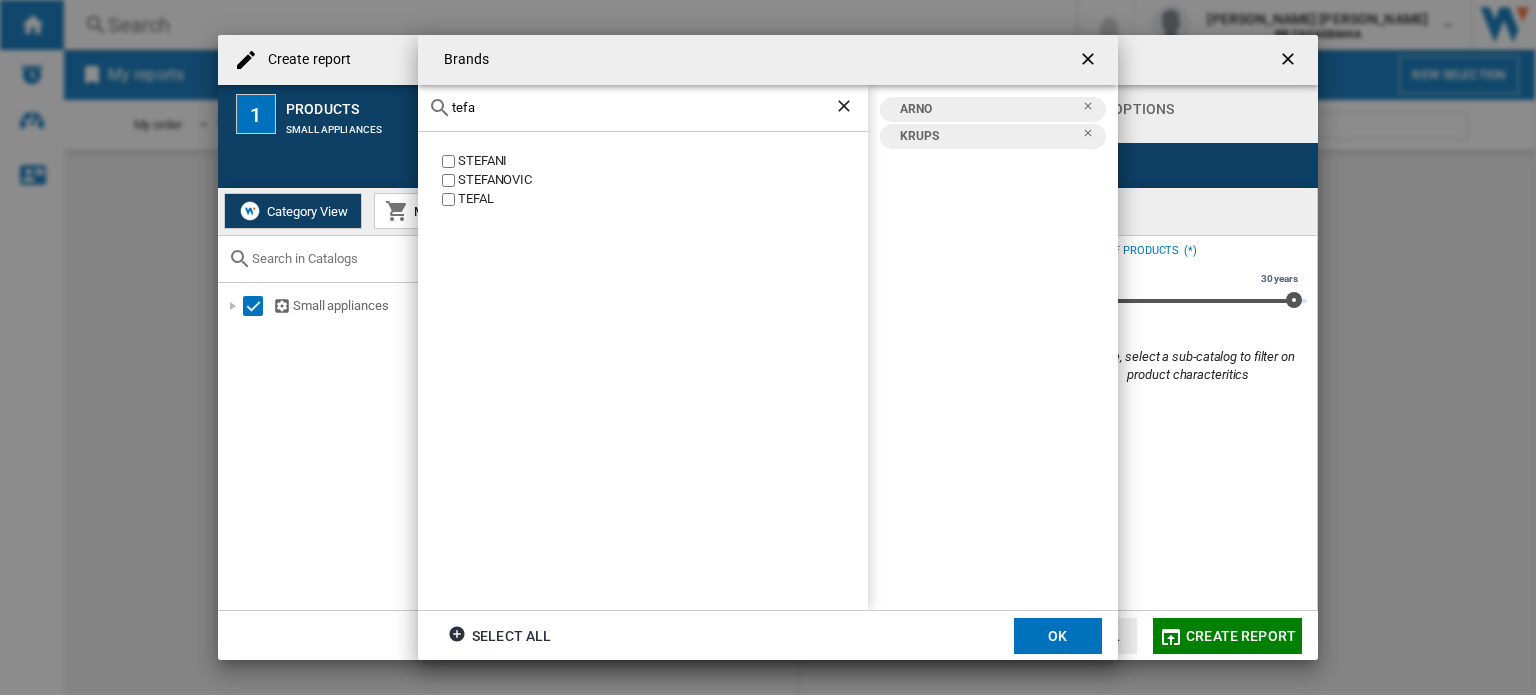 click on "TEFAL" 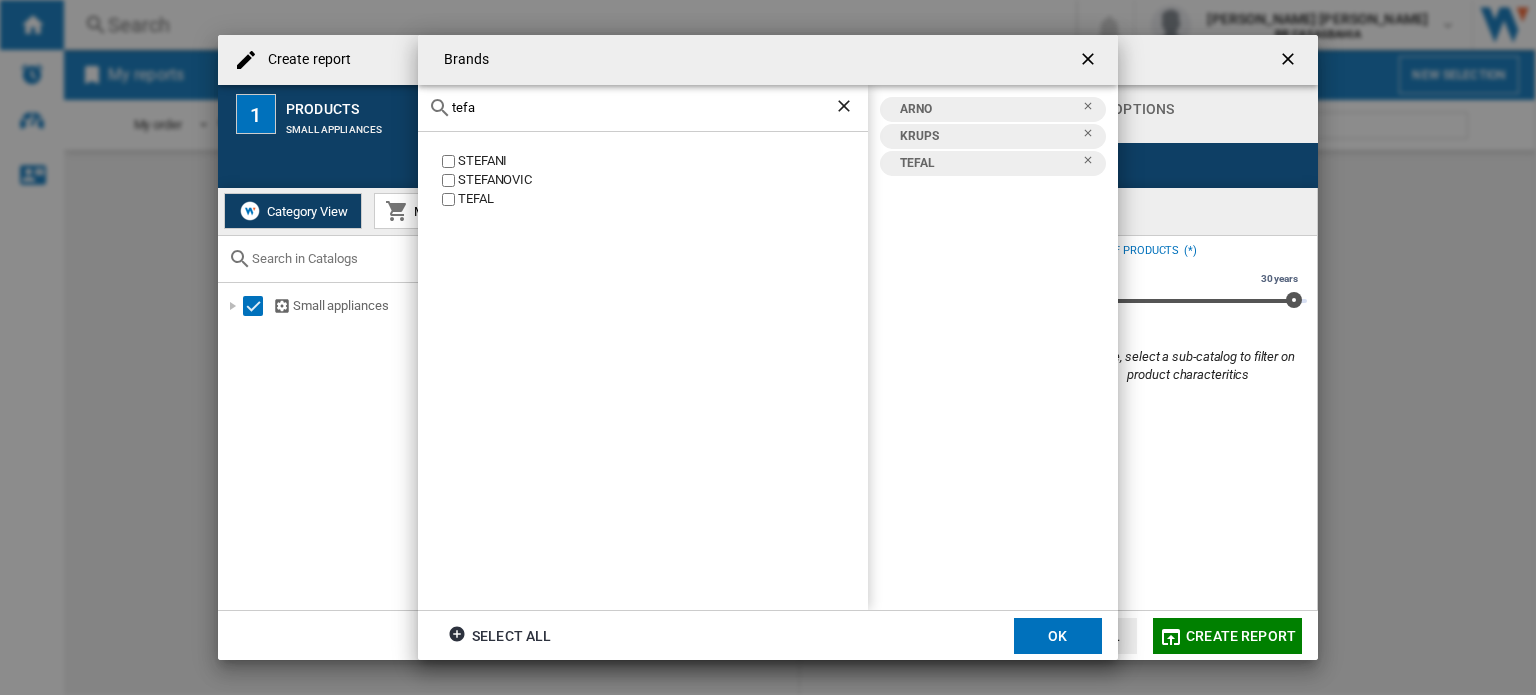 click on "tefa" 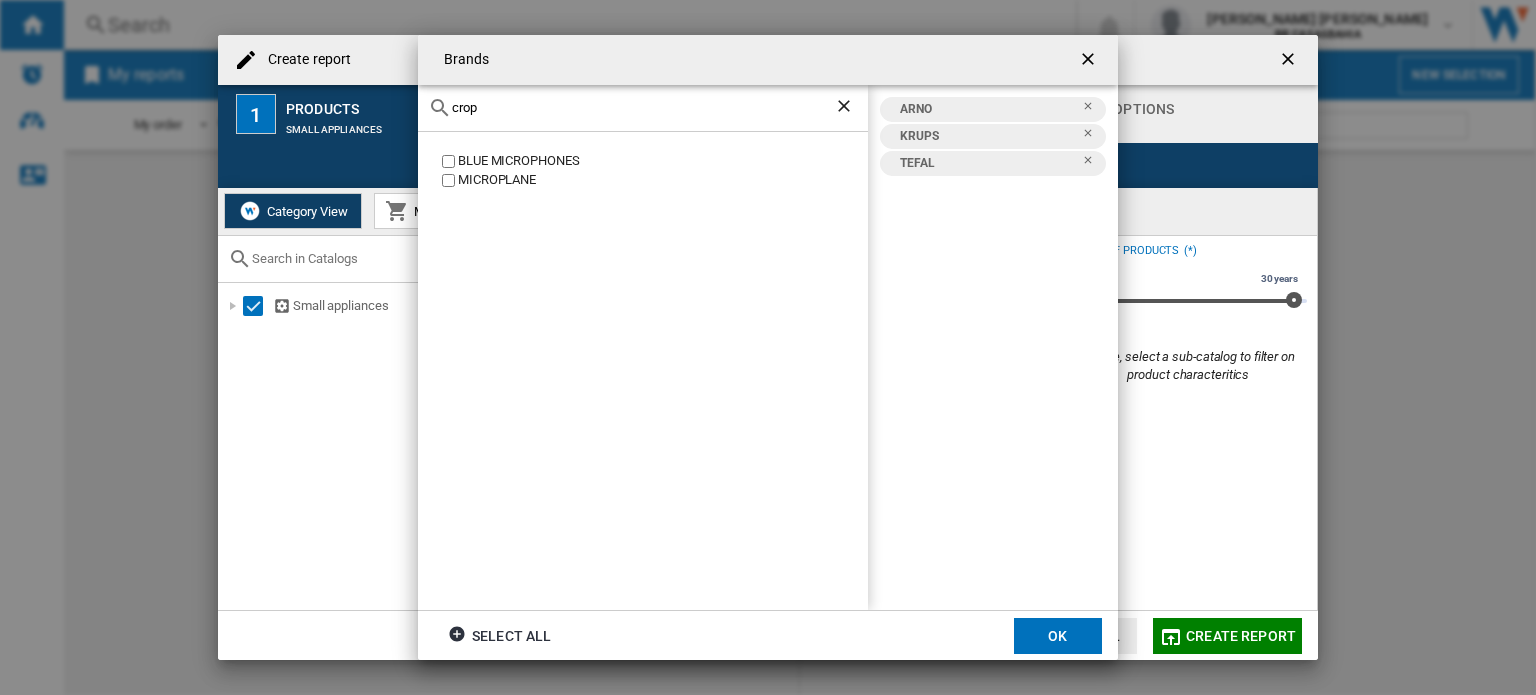 click on "crop" 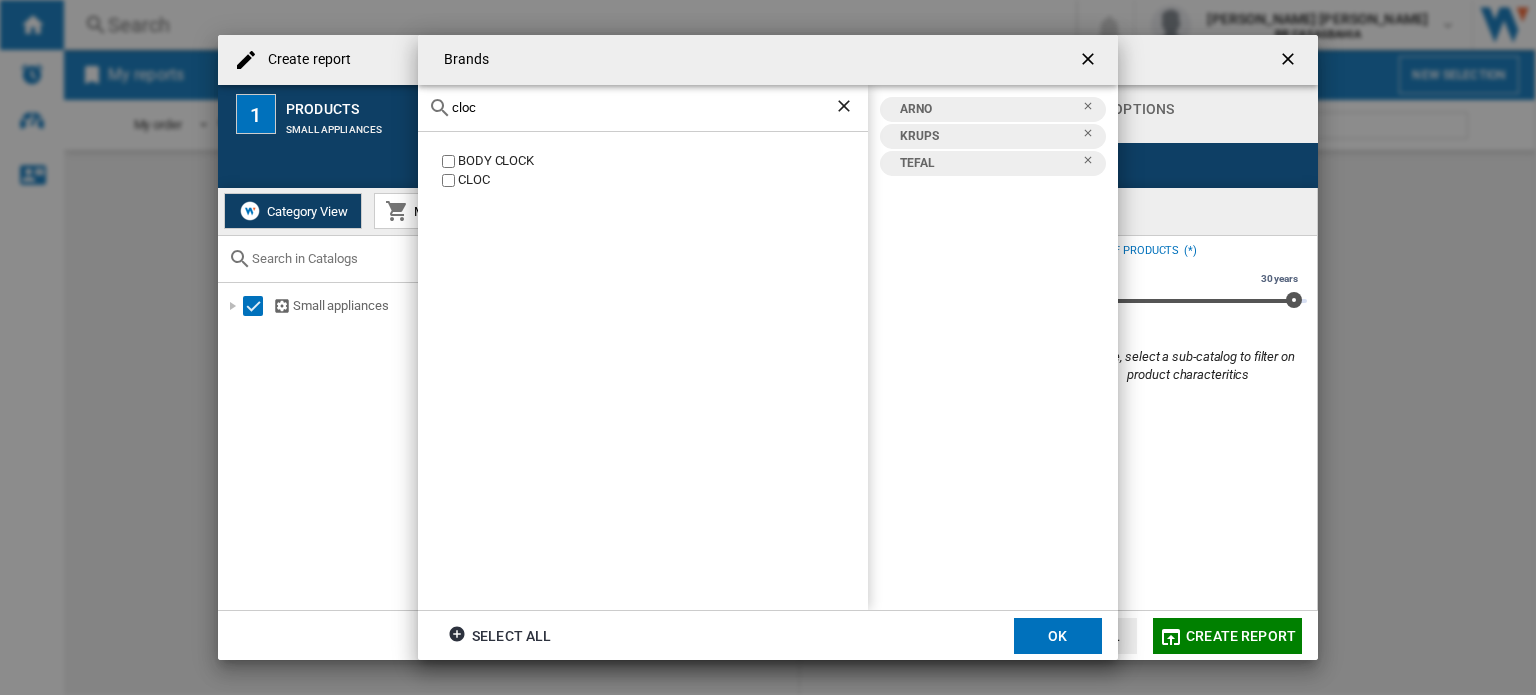 click on "CLOC" 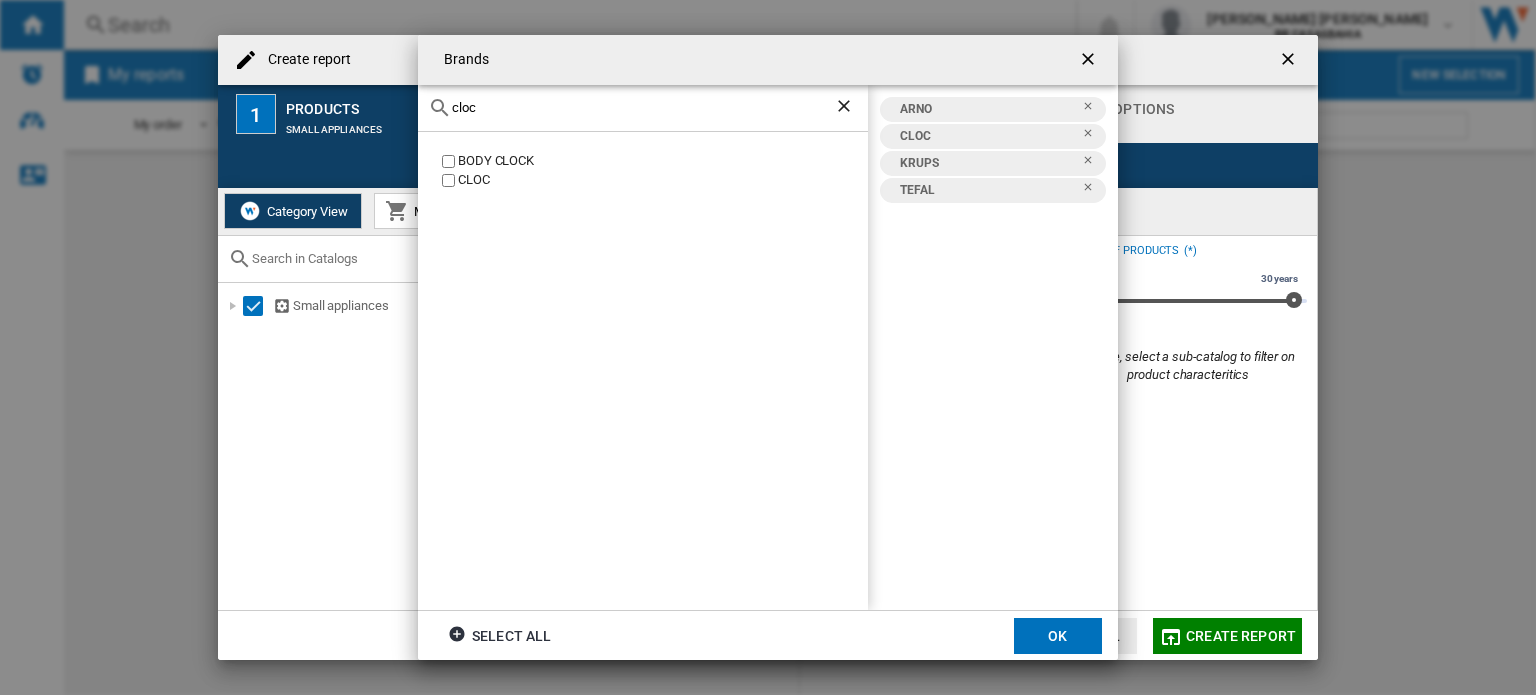 click on "cloc" 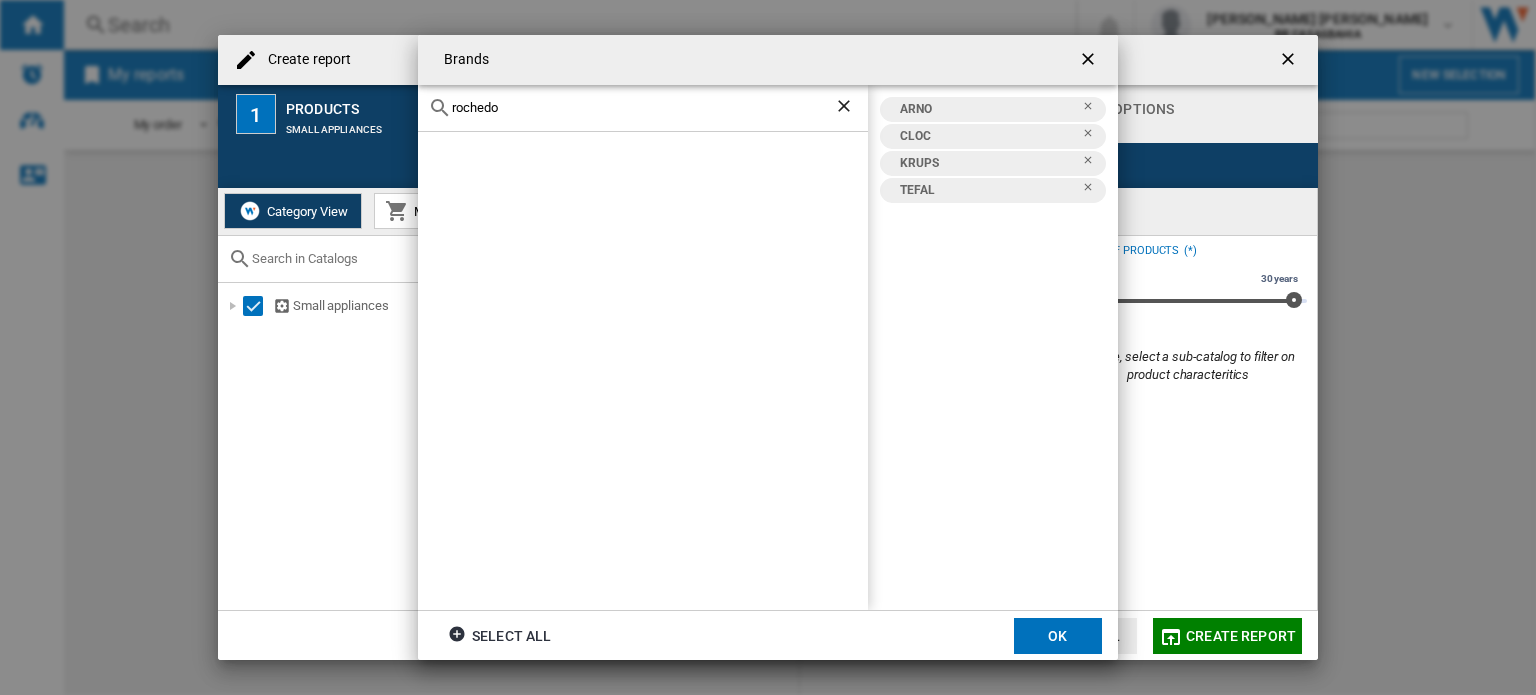type on "rochedo" 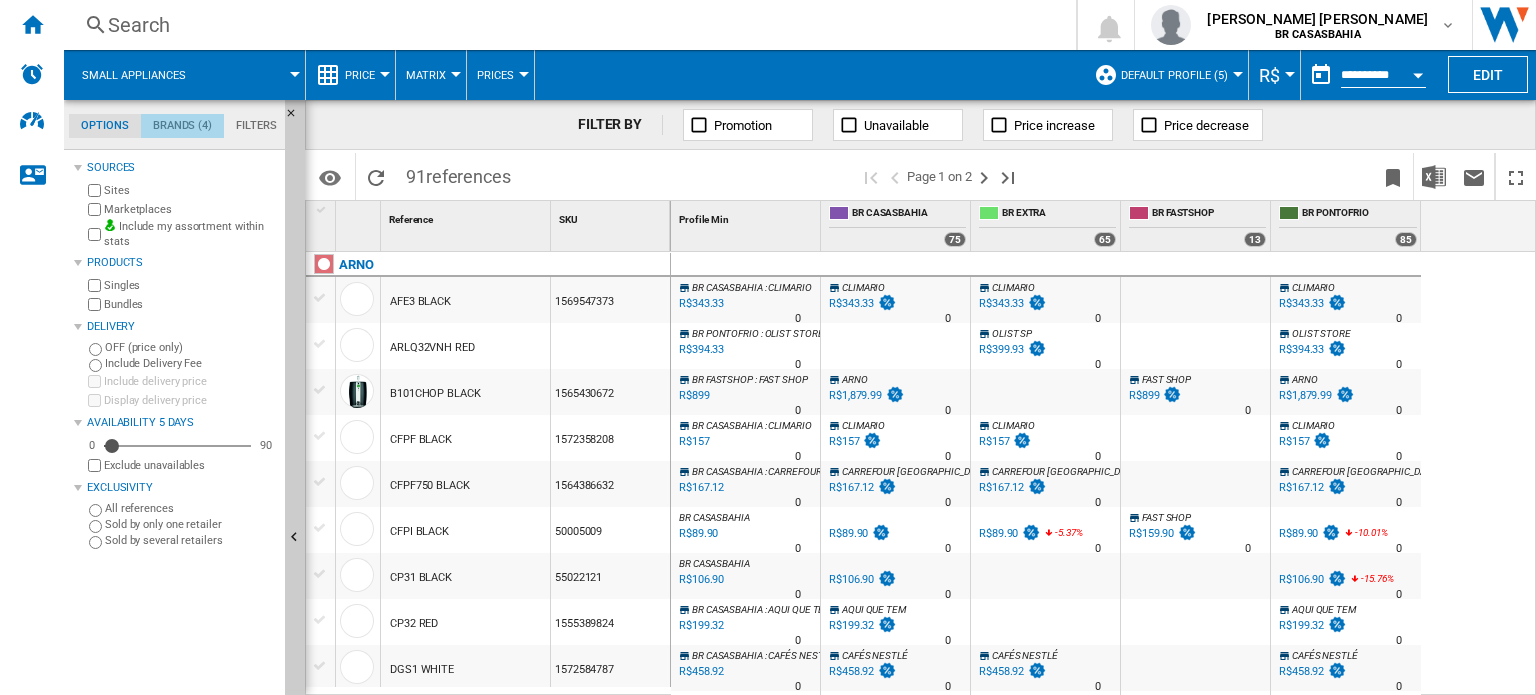 click on "Brands (4)" 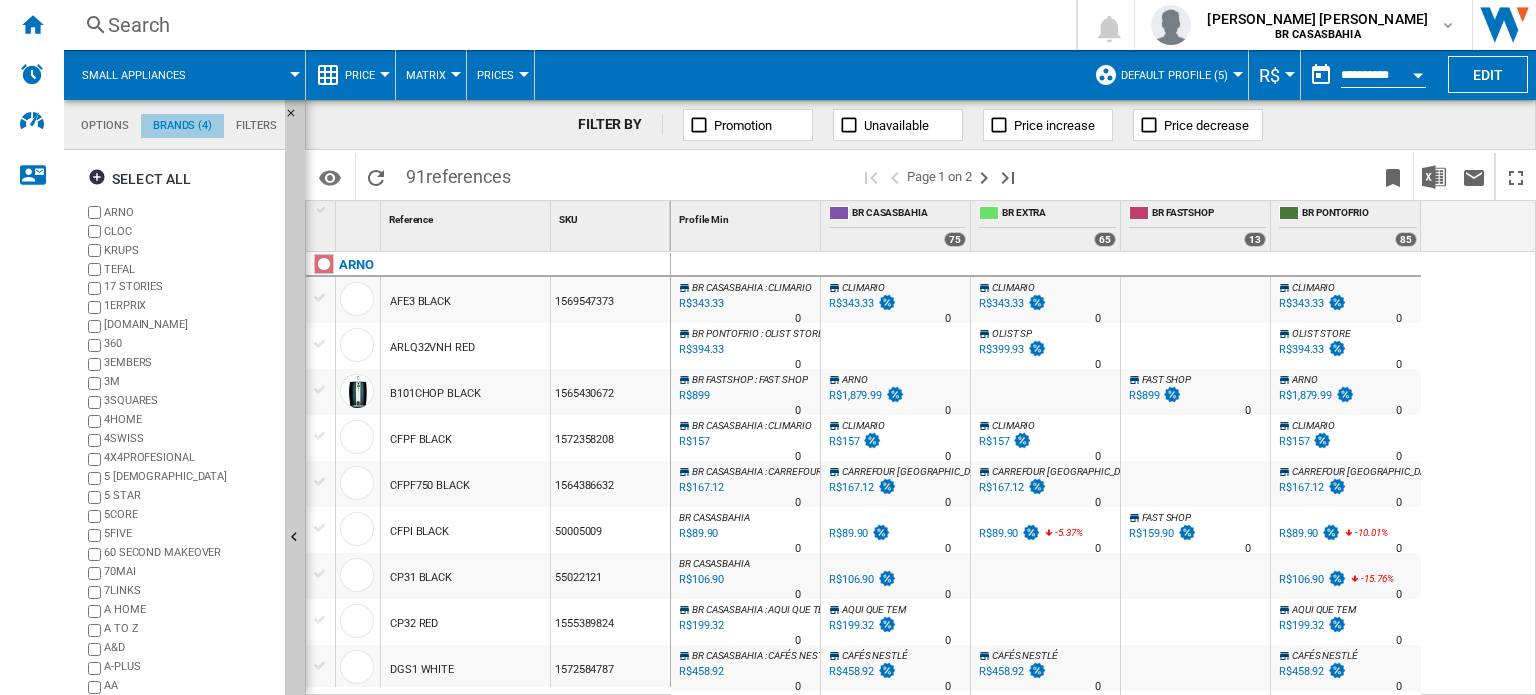 click on "Brands (4)" 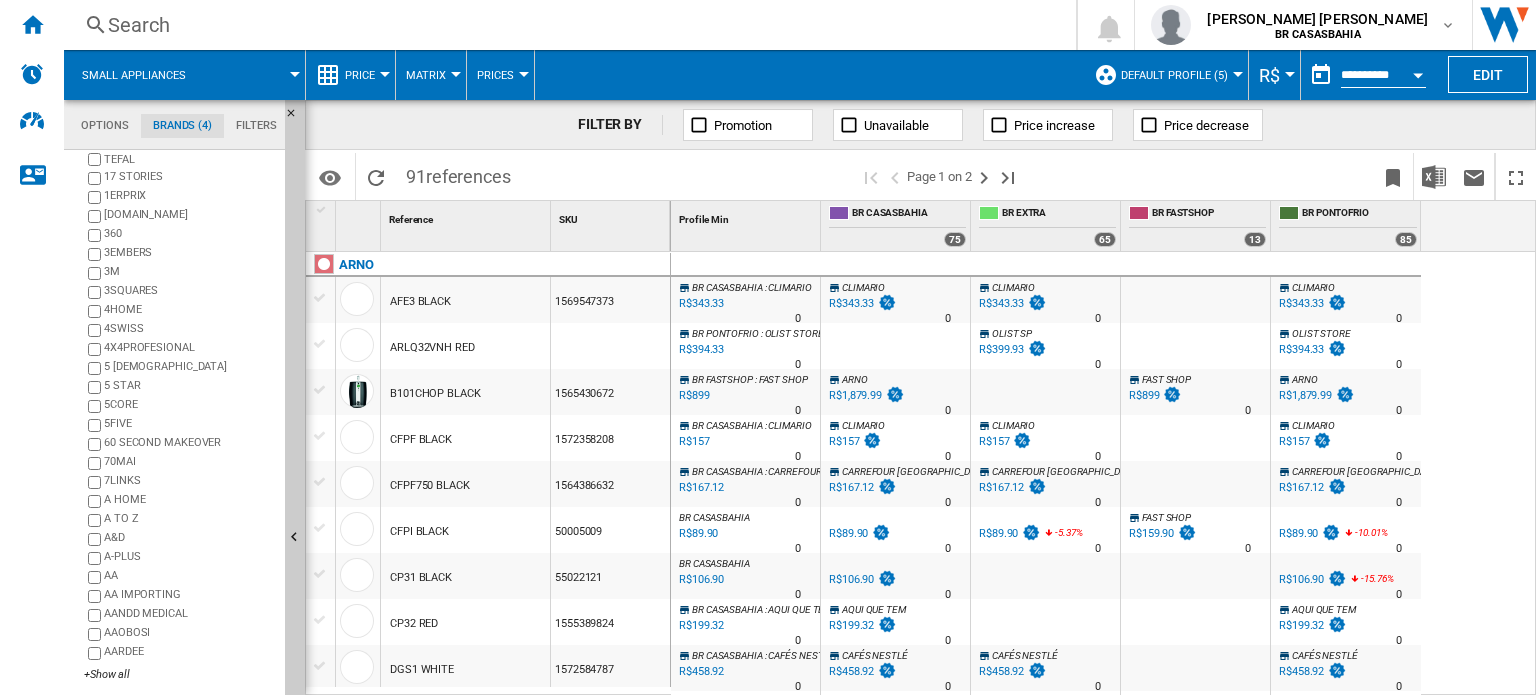 scroll, scrollTop: 111, scrollLeft: 0, axis: vertical 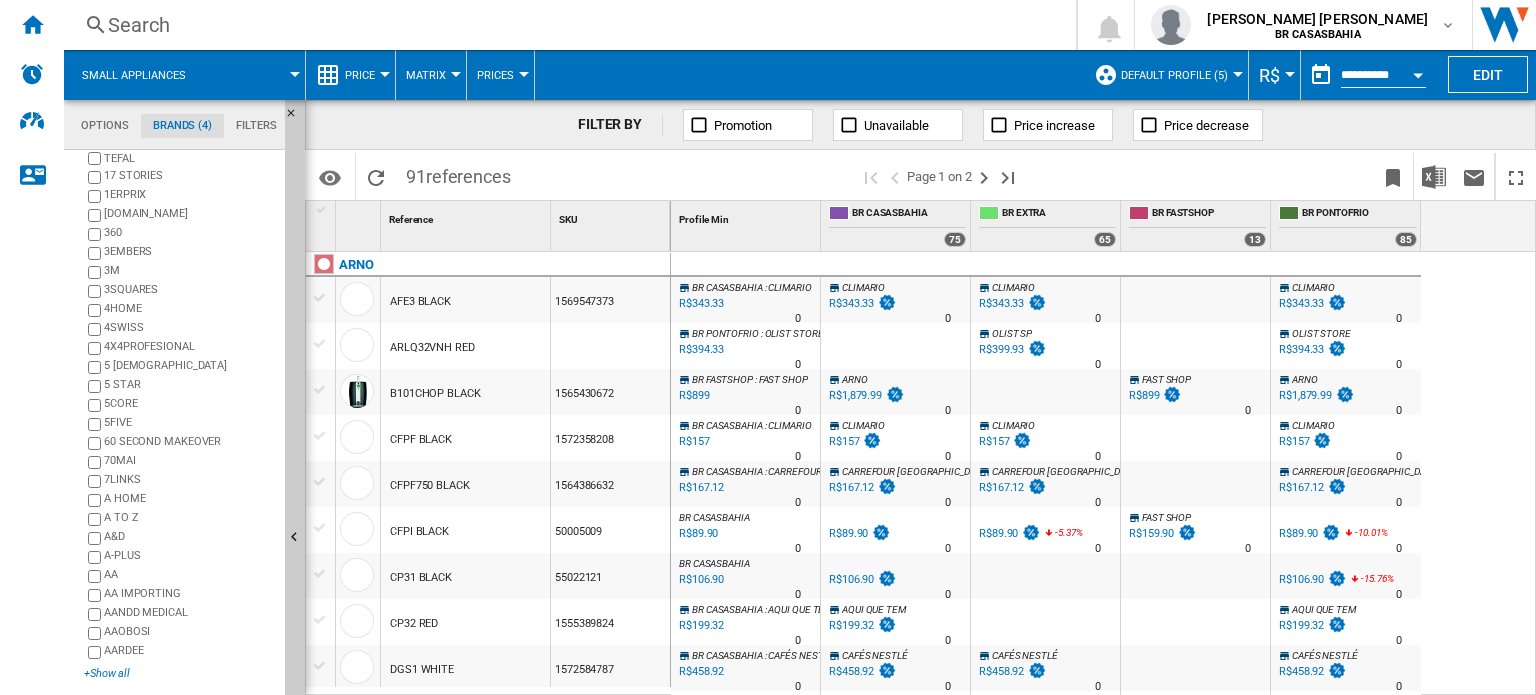 click on "+Show all" at bounding box center [180, 673] 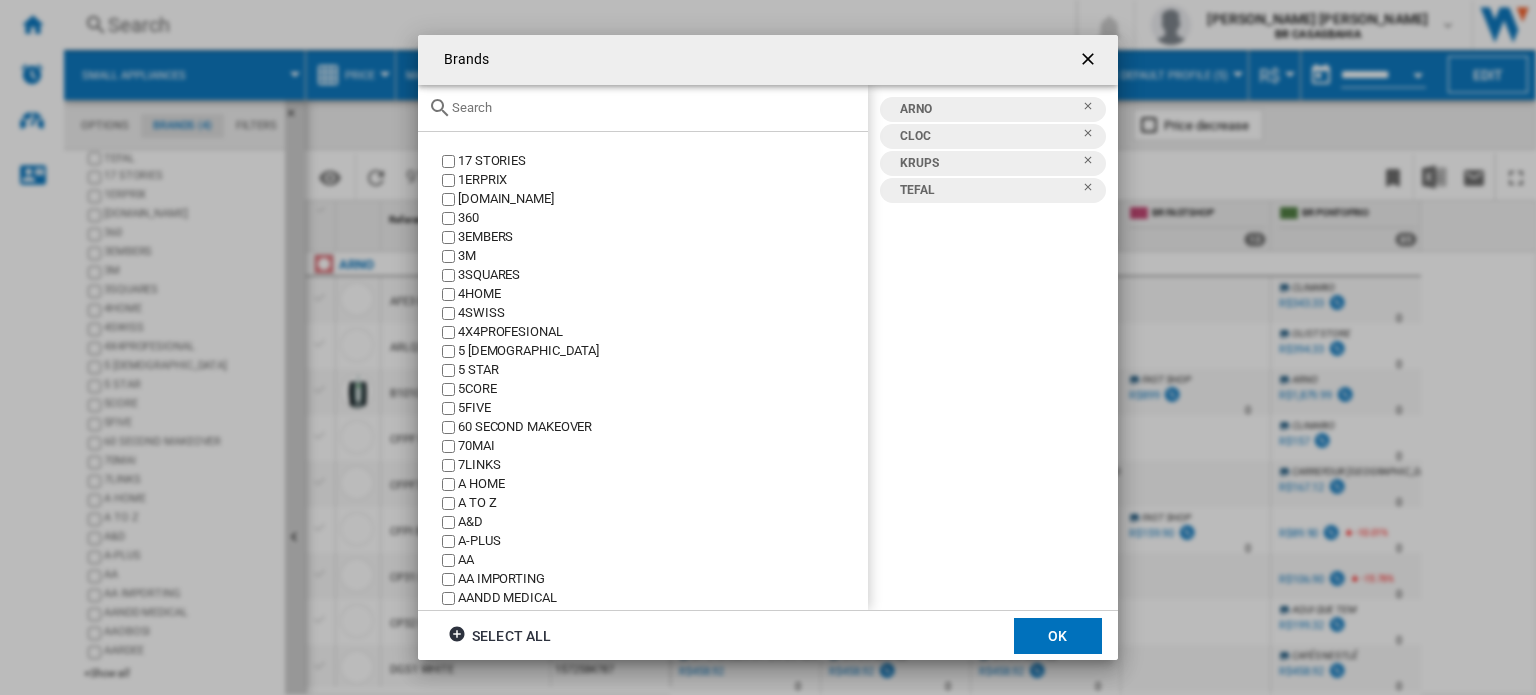 click 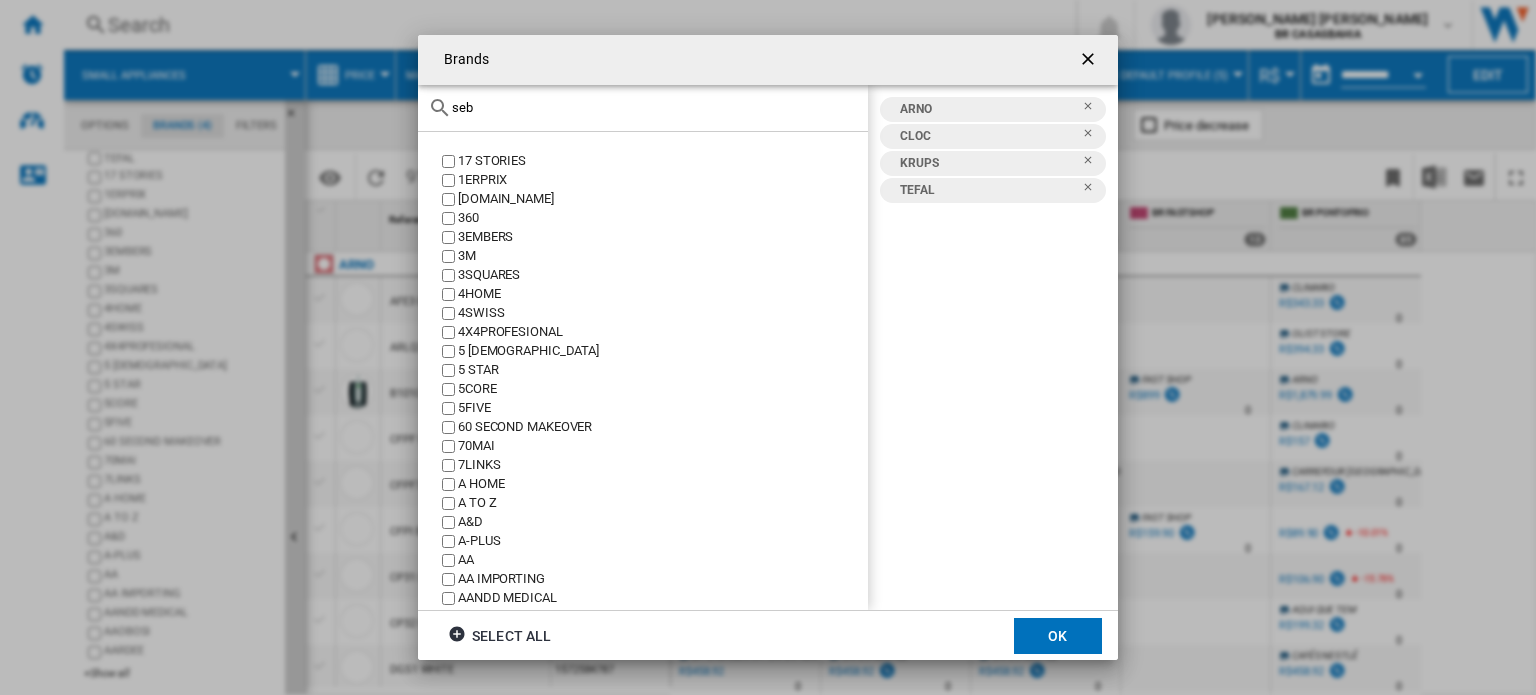 click on "seb" 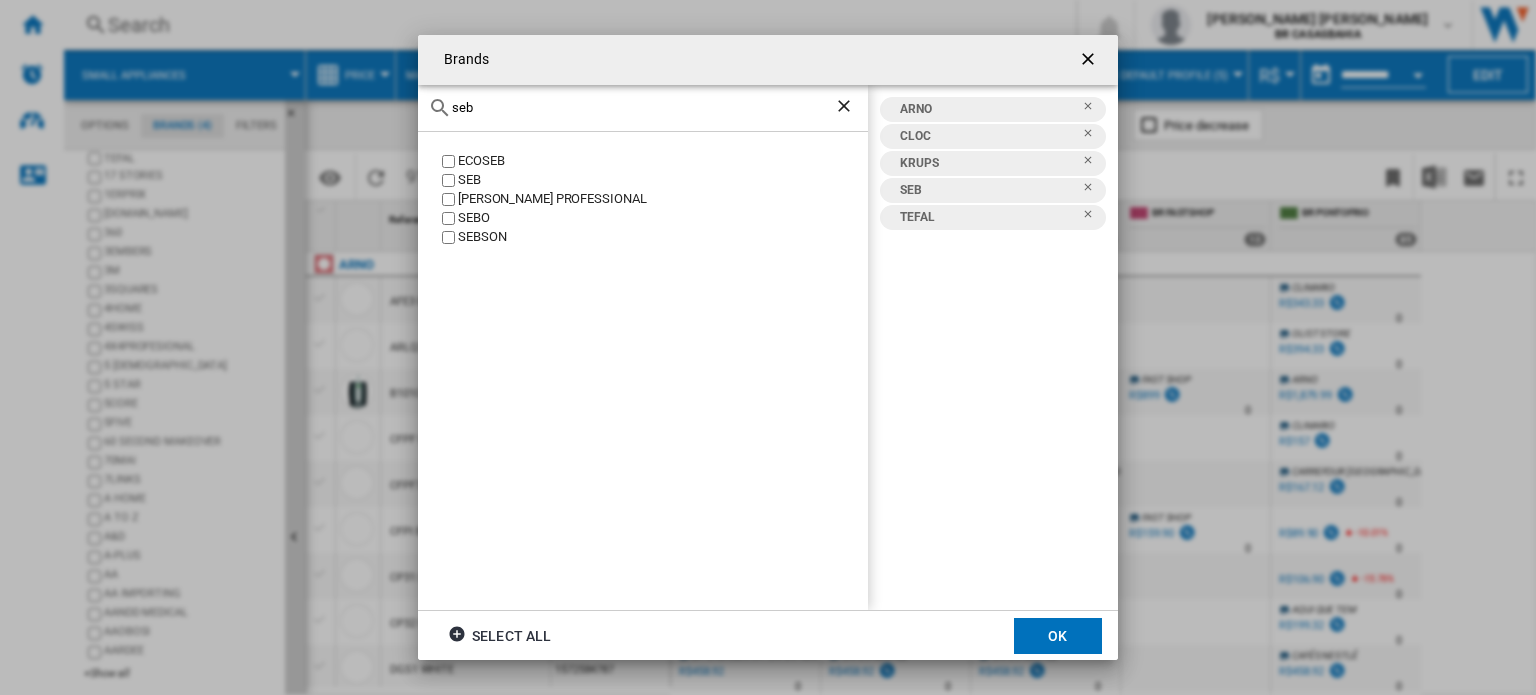 click on "seb" 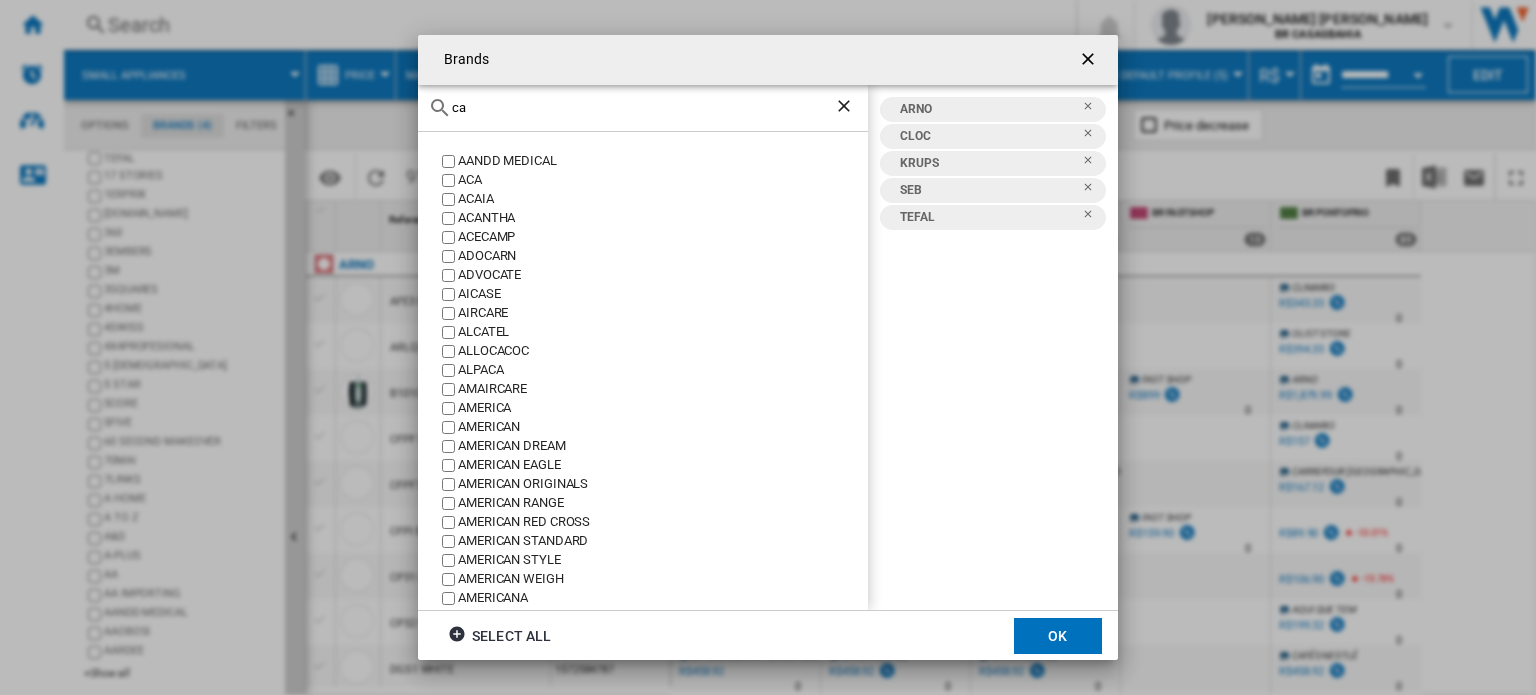type on "c" 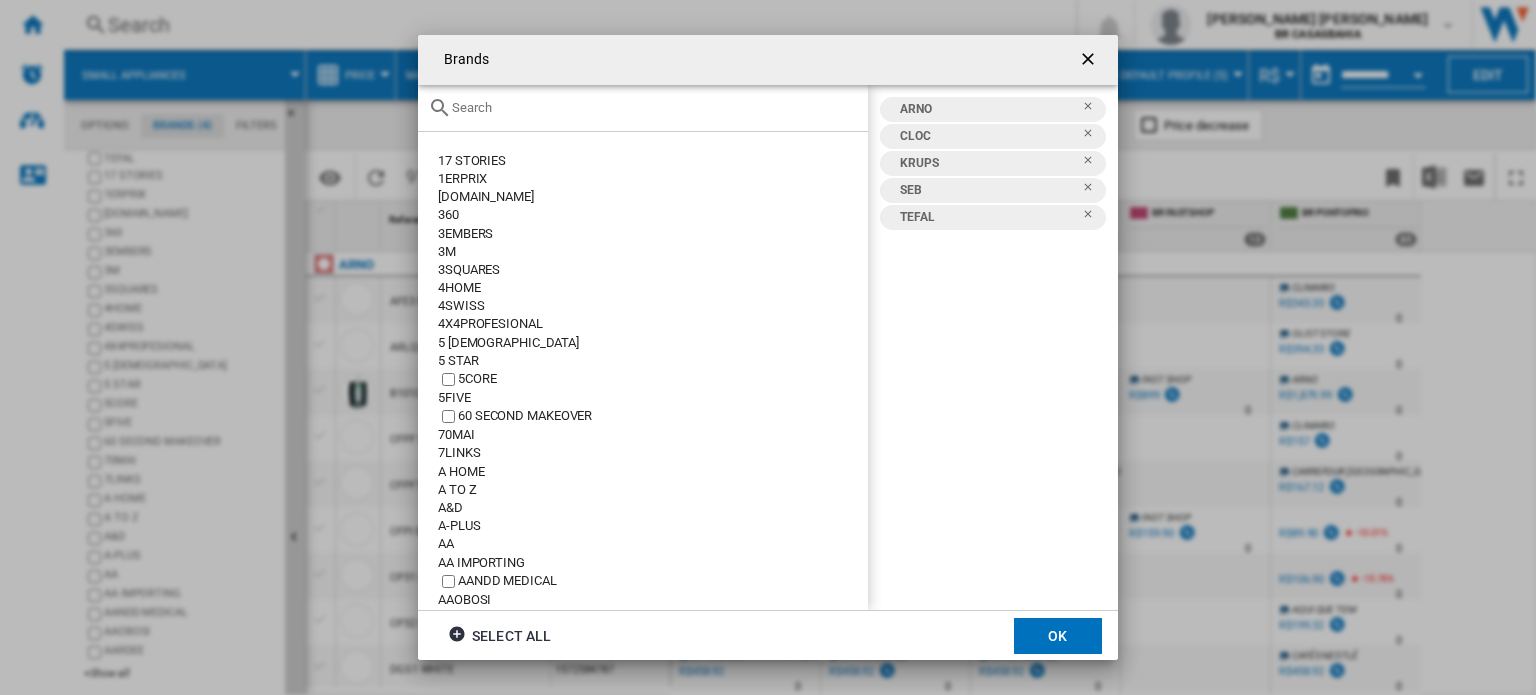 type 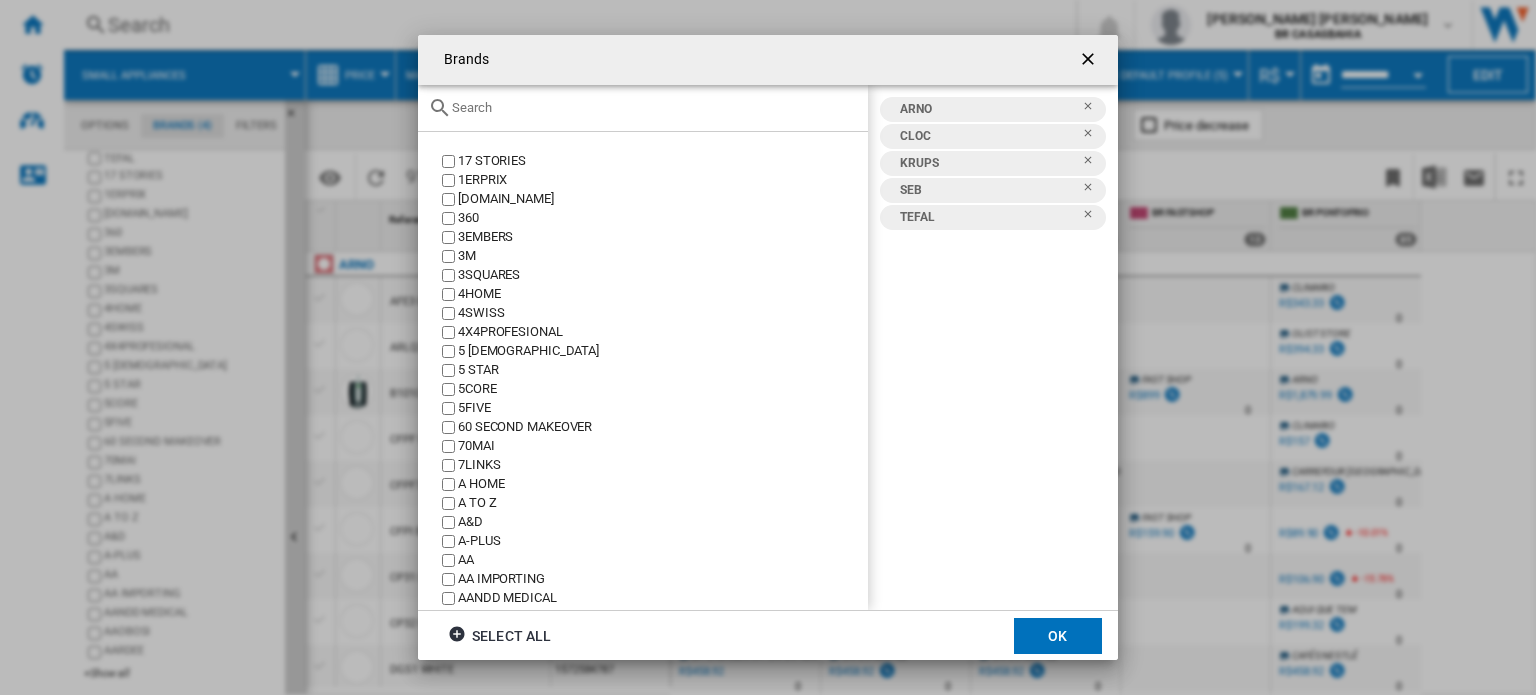 click on "OK" 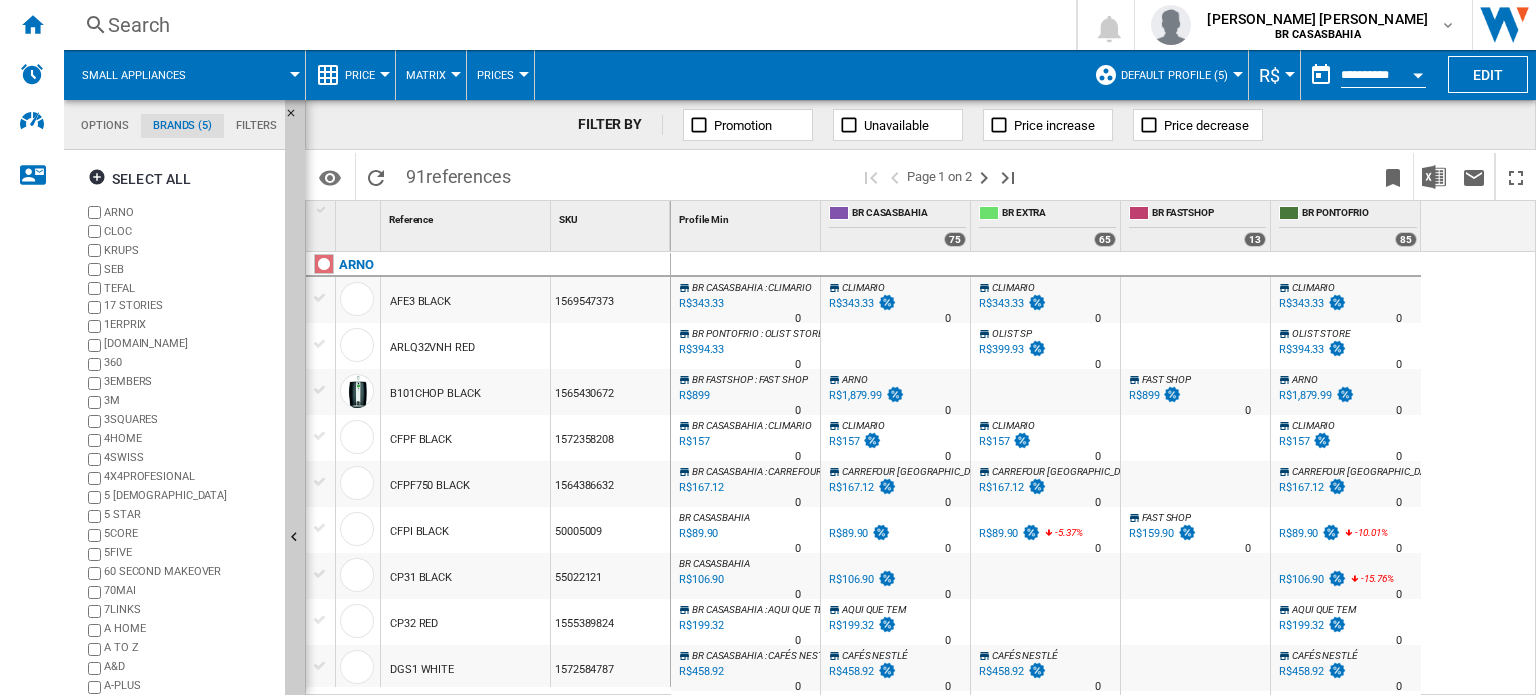 scroll, scrollTop: 0, scrollLeft: 0, axis: both 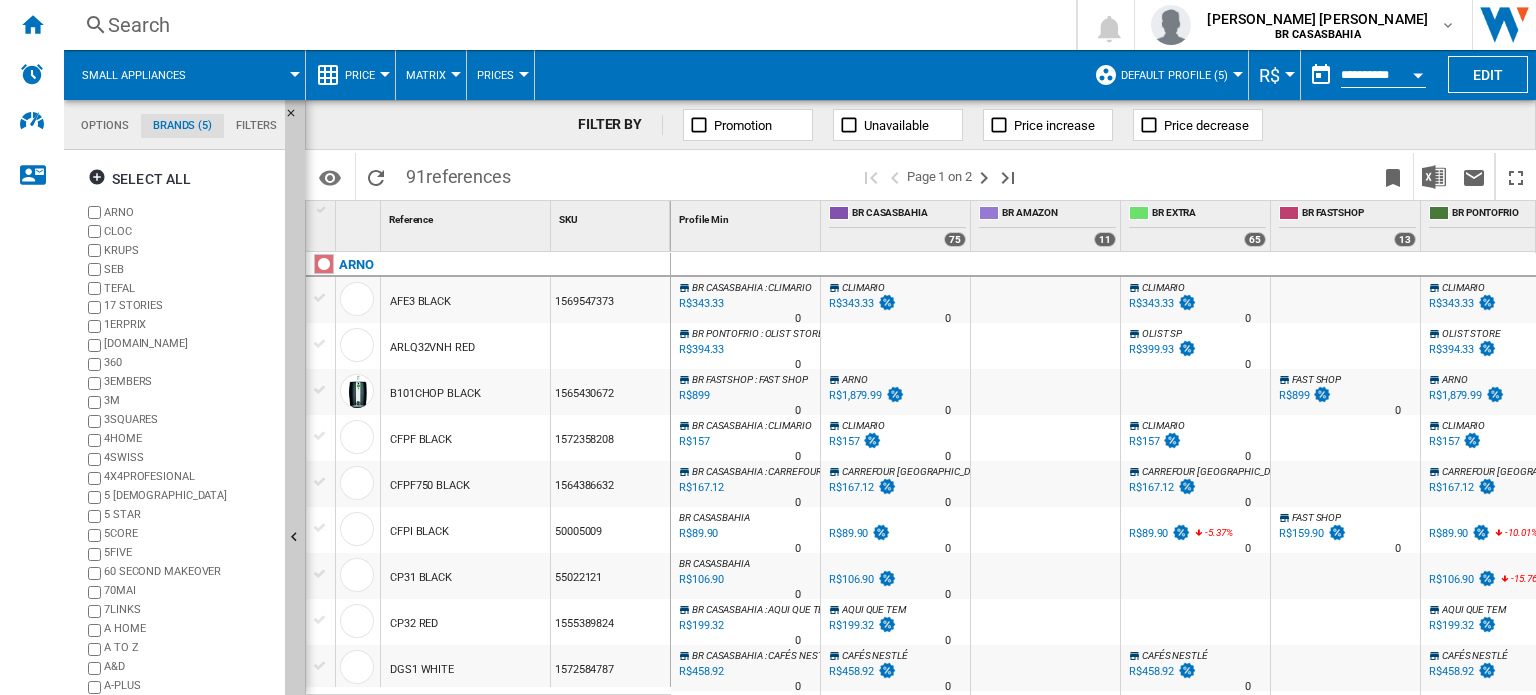 click on "Price" at bounding box center (360, 75) 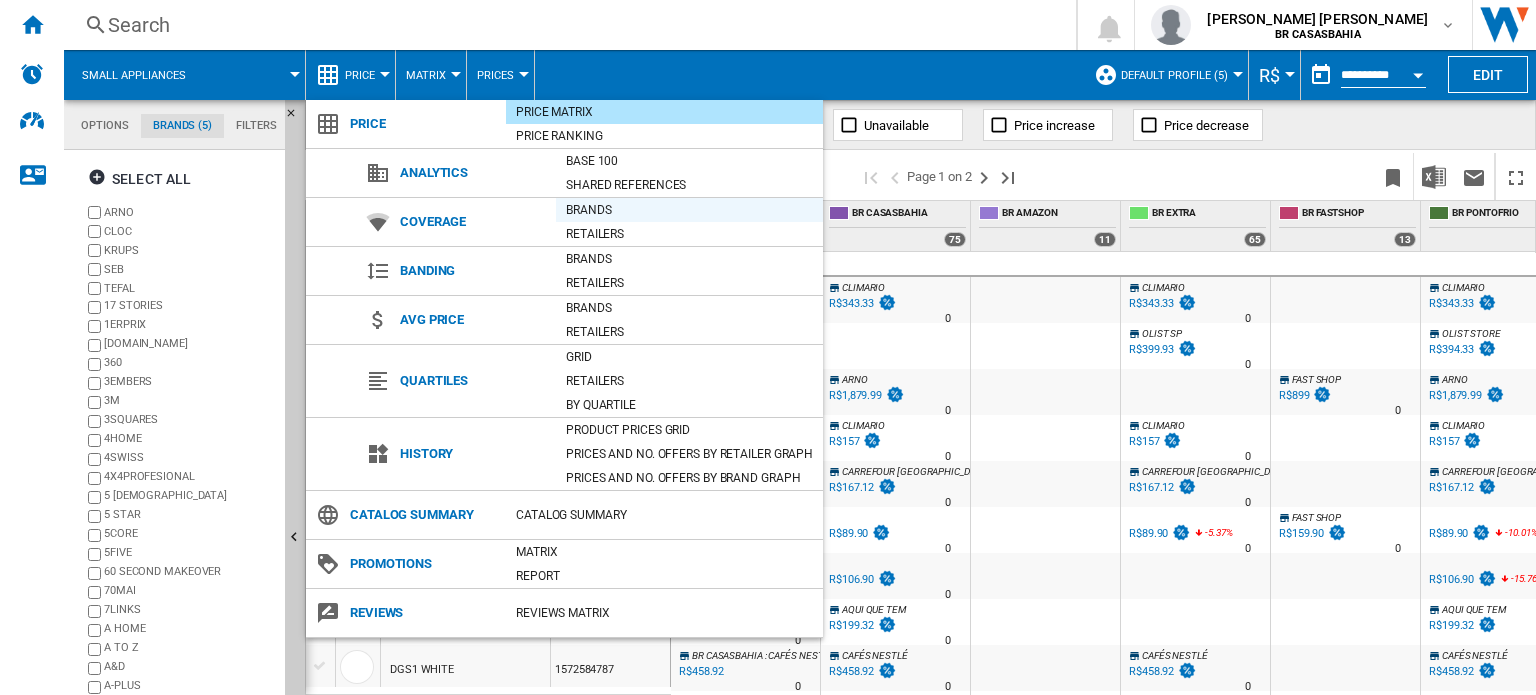click on "Brands" at bounding box center [689, 210] 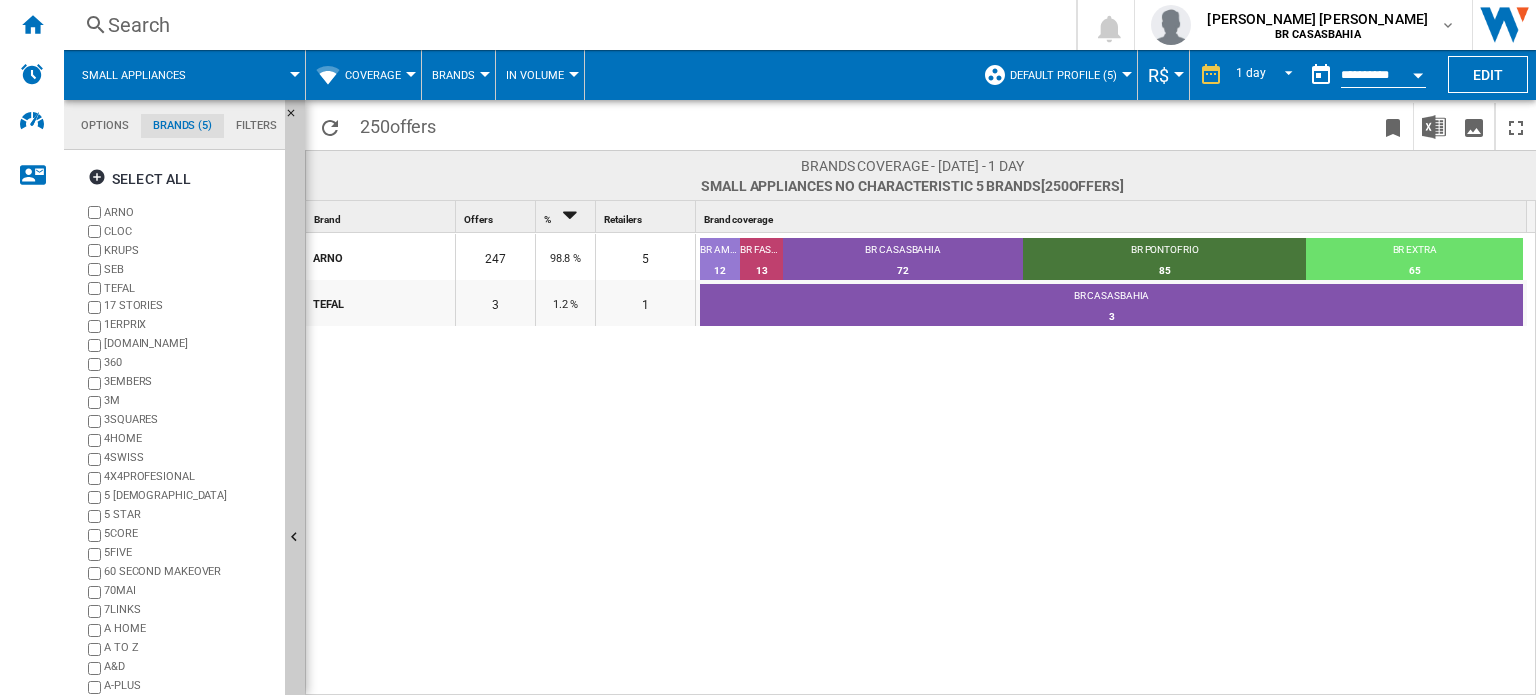 click on "Small appliances" at bounding box center (184, 75) 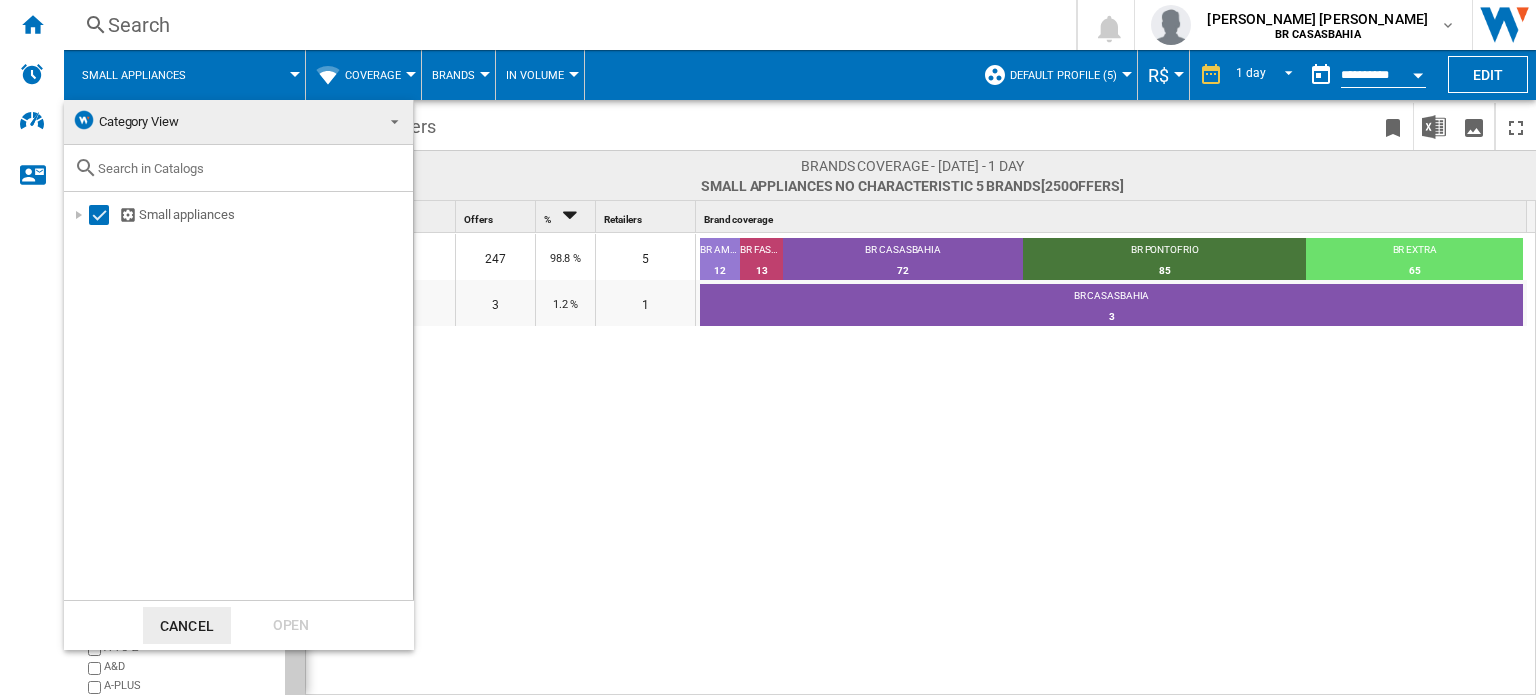 type 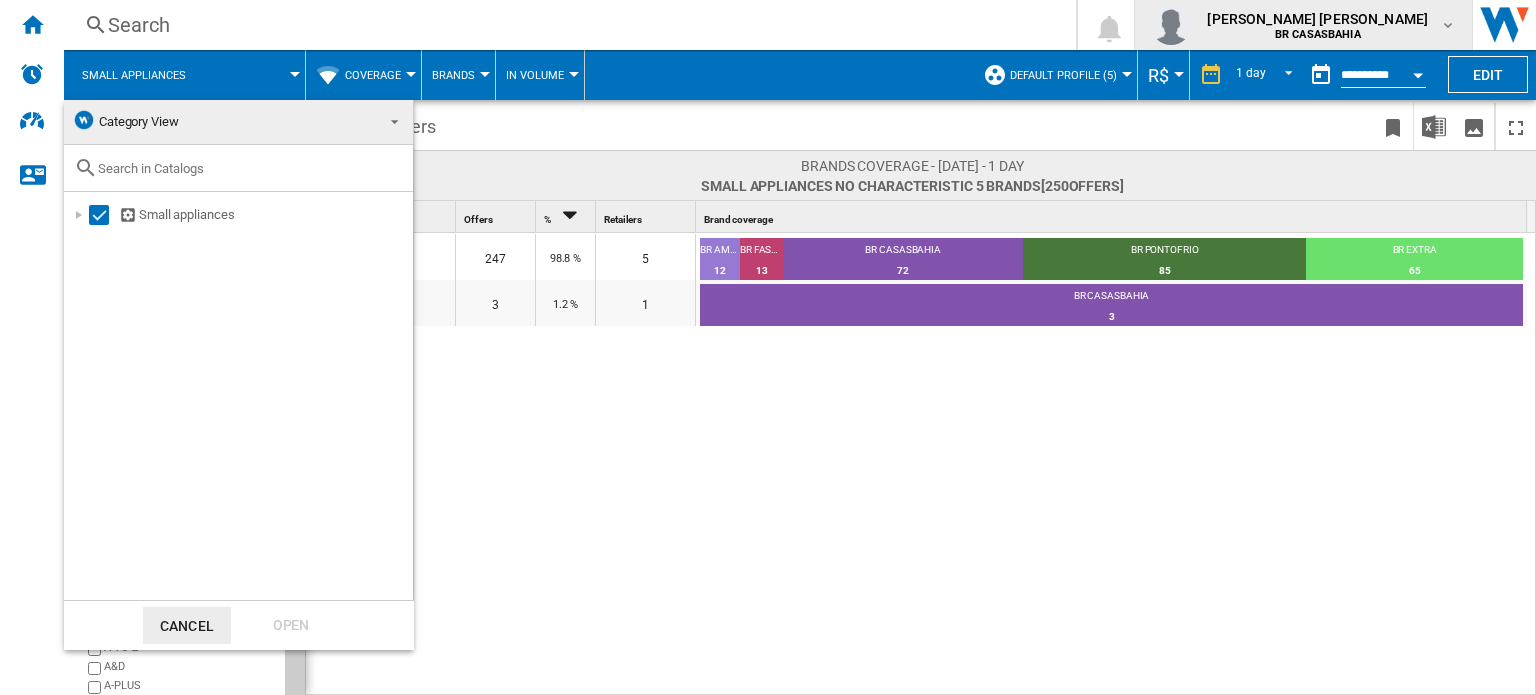 type 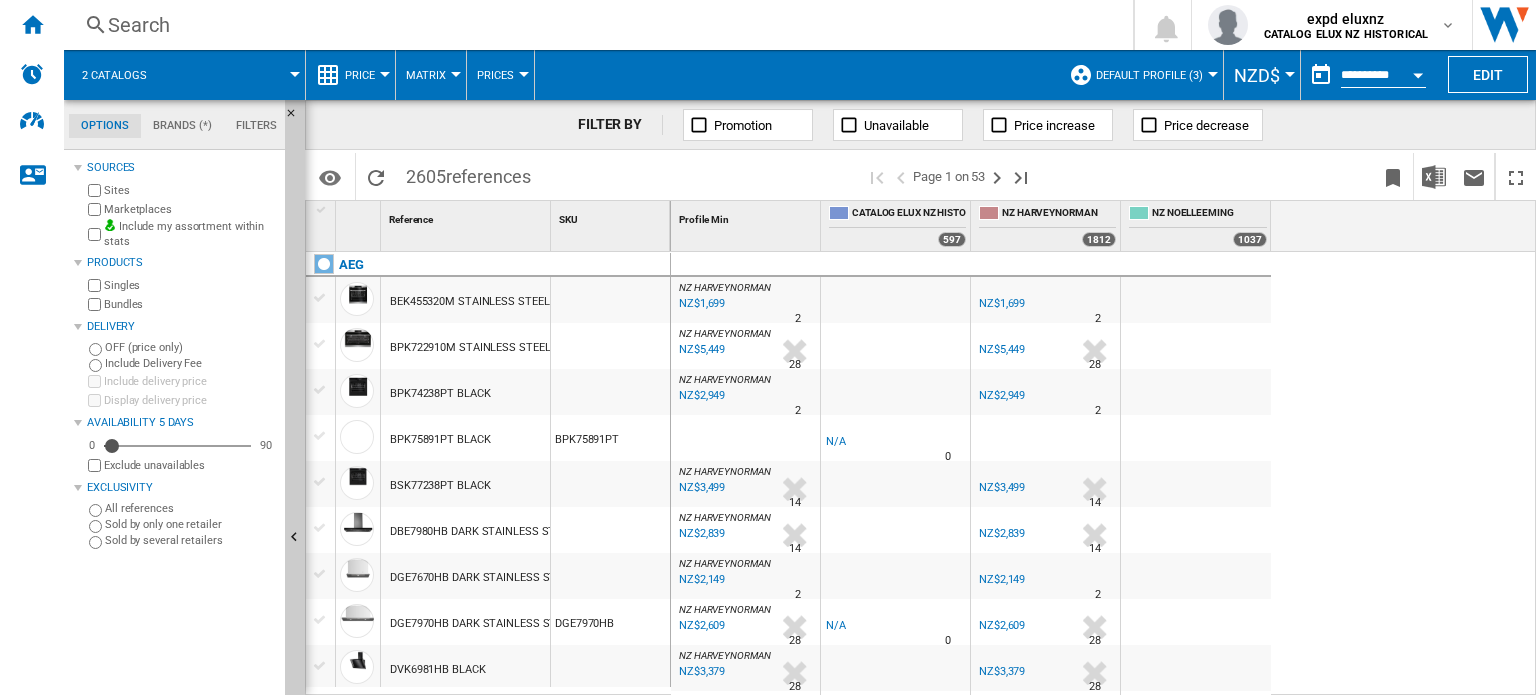 scroll, scrollTop: 0, scrollLeft: 0, axis: both 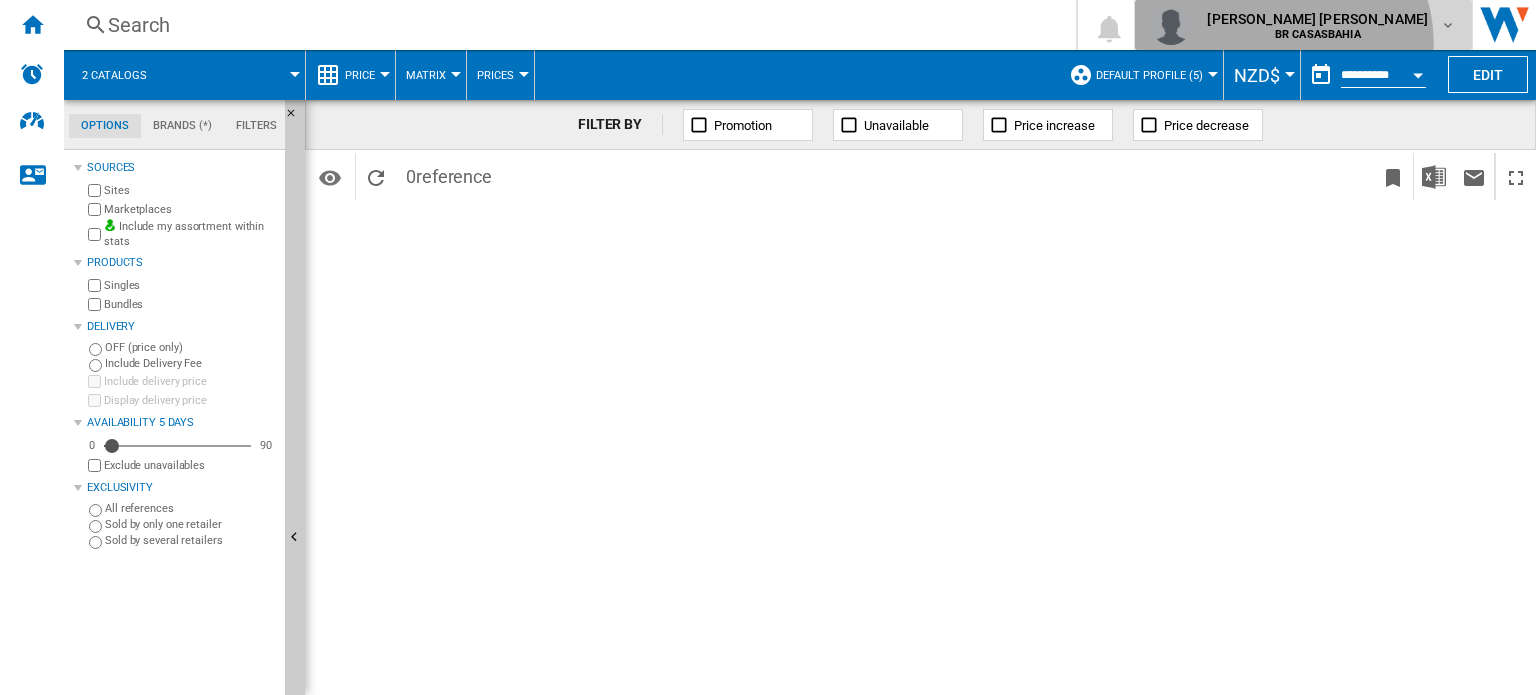 click on "tiago
neves ribeiro
BR CASASBAHIA" at bounding box center (1303, 25) 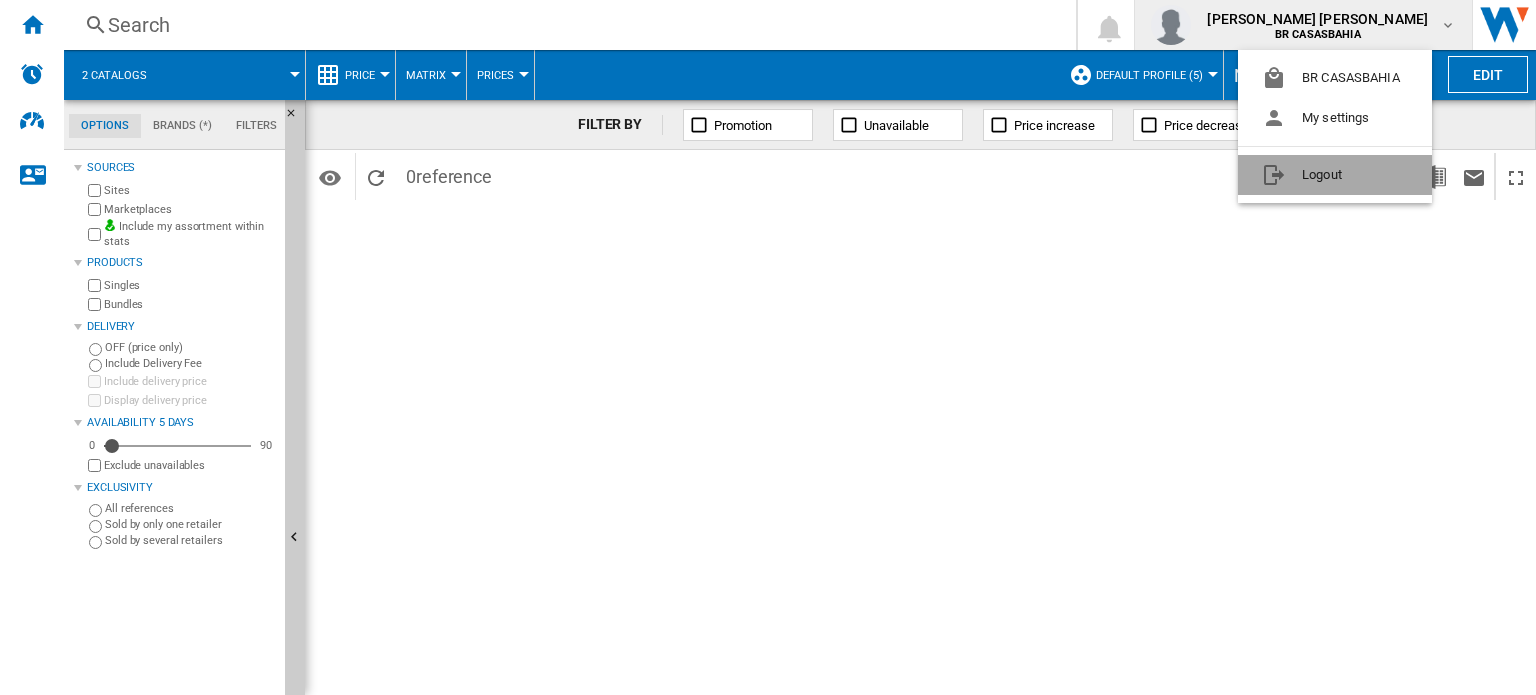 click on "Logout" 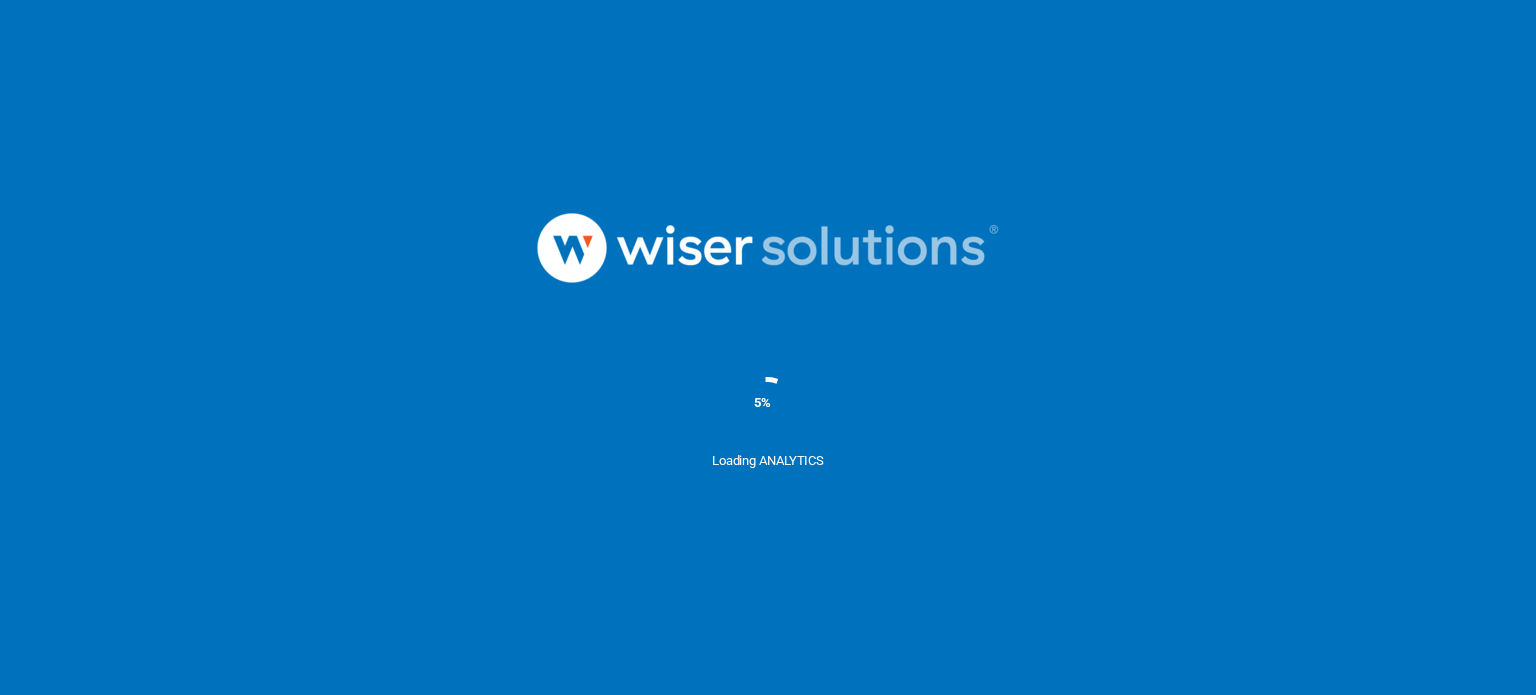 scroll, scrollTop: 0, scrollLeft: 0, axis: both 